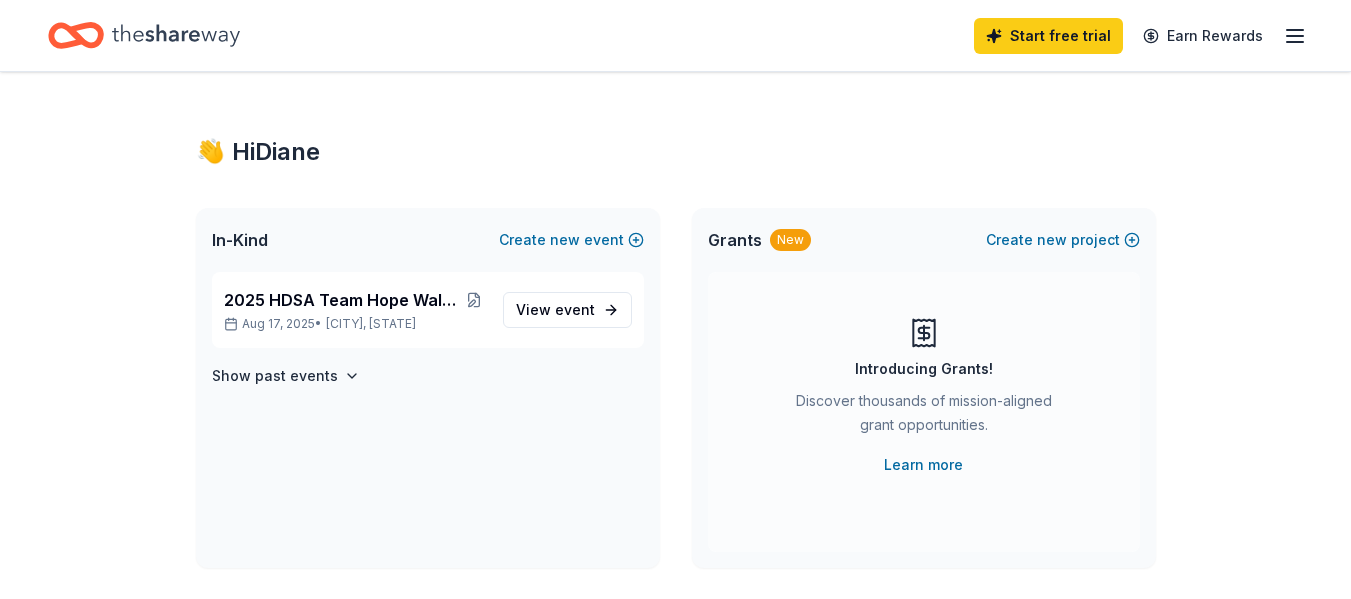 scroll, scrollTop: 0, scrollLeft: 0, axis: both 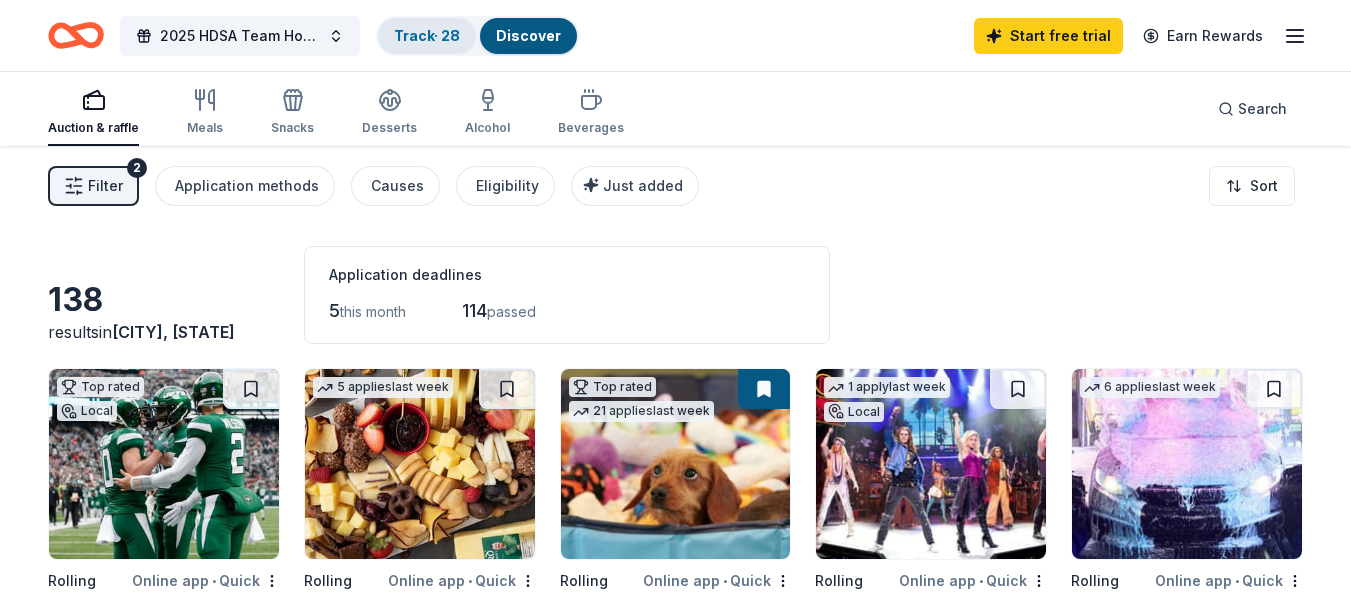 click on "Track  · 28" at bounding box center [427, 35] 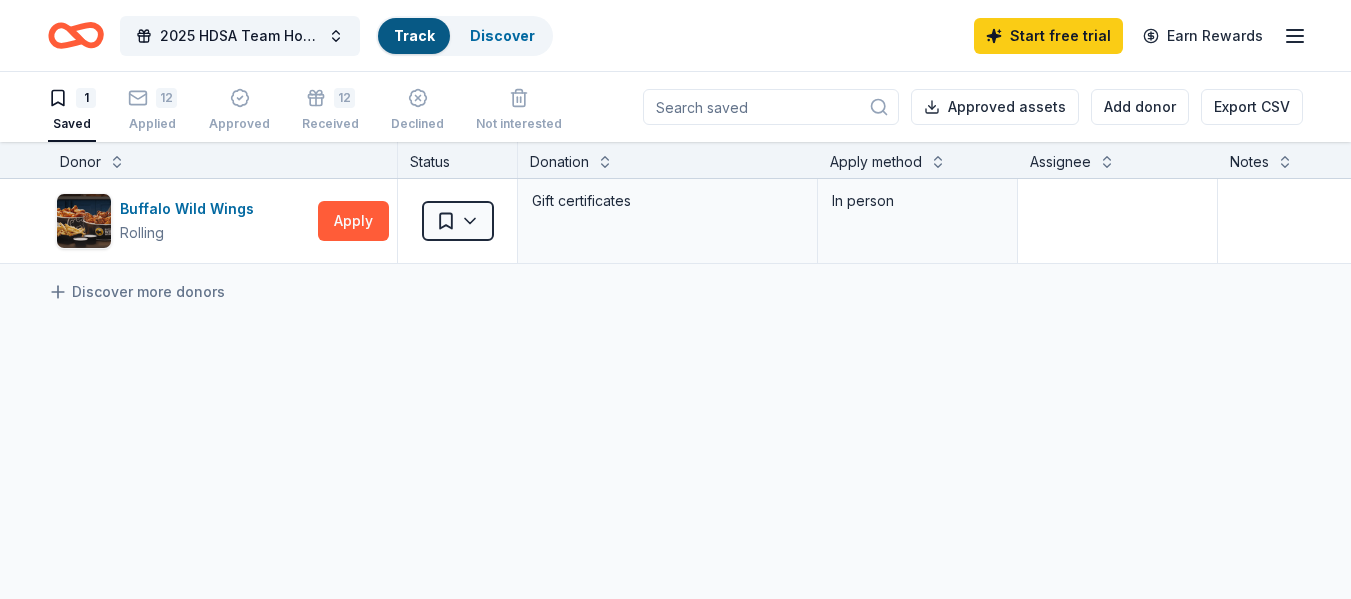 scroll, scrollTop: 1, scrollLeft: 0, axis: vertical 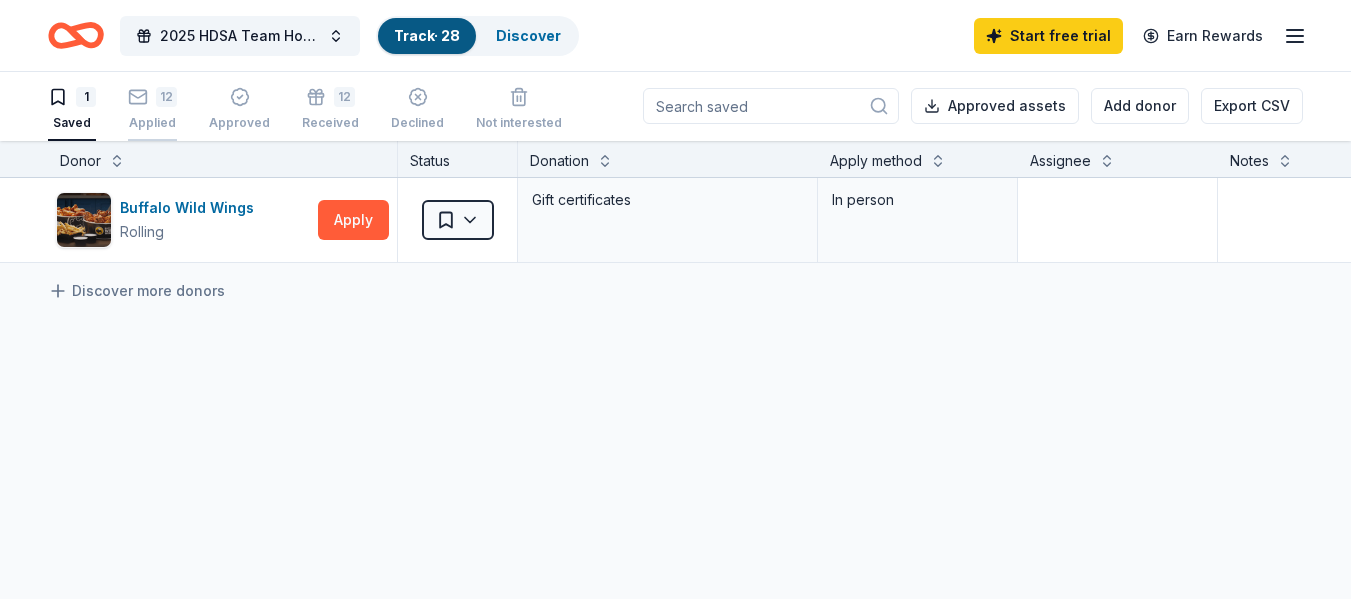 click on "12 Applied" at bounding box center [152, 109] 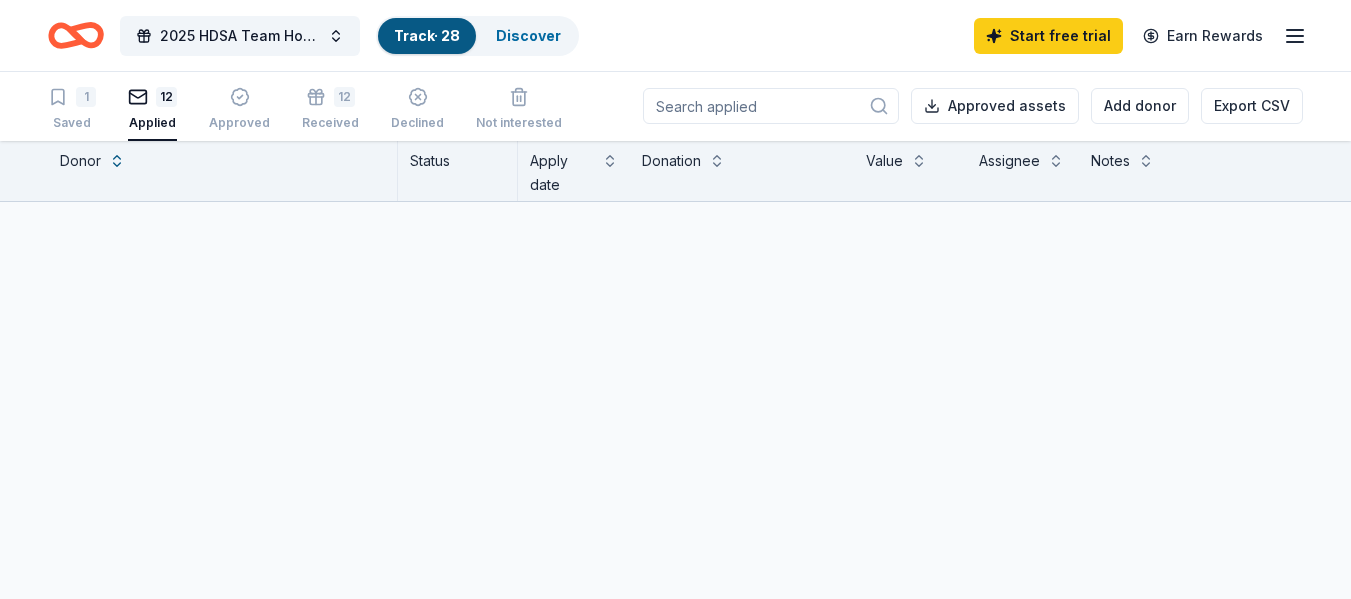 scroll, scrollTop: 0, scrollLeft: 0, axis: both 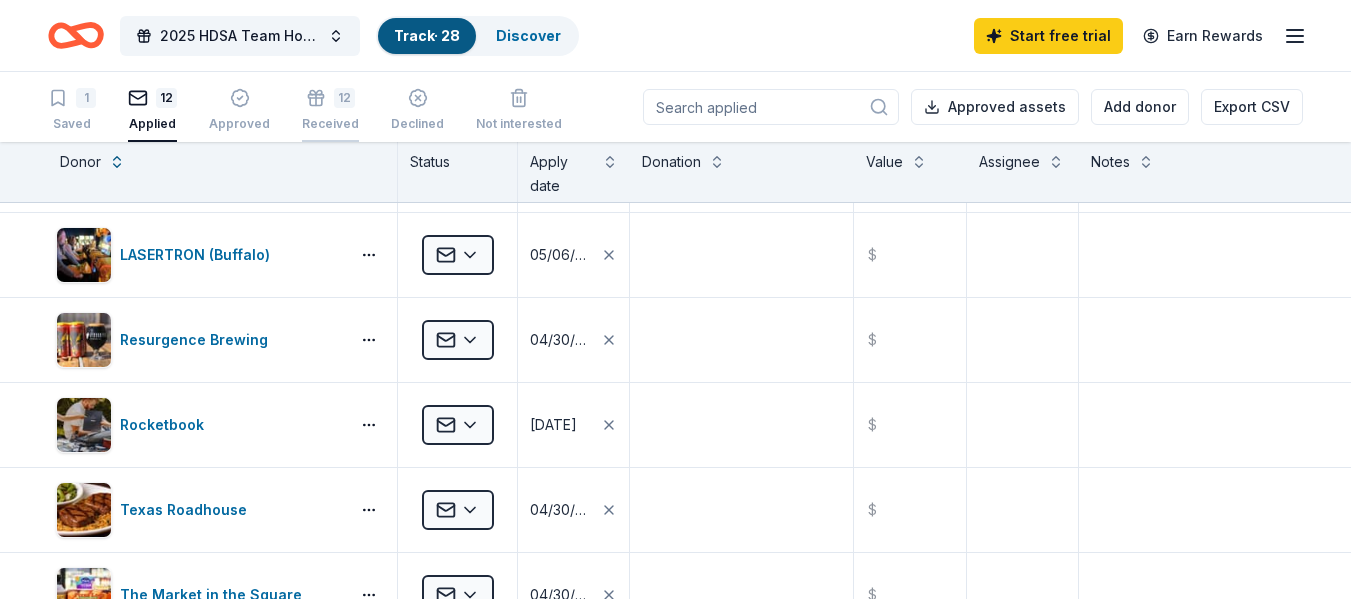 click on "Received" at bounding box center (330, 124) 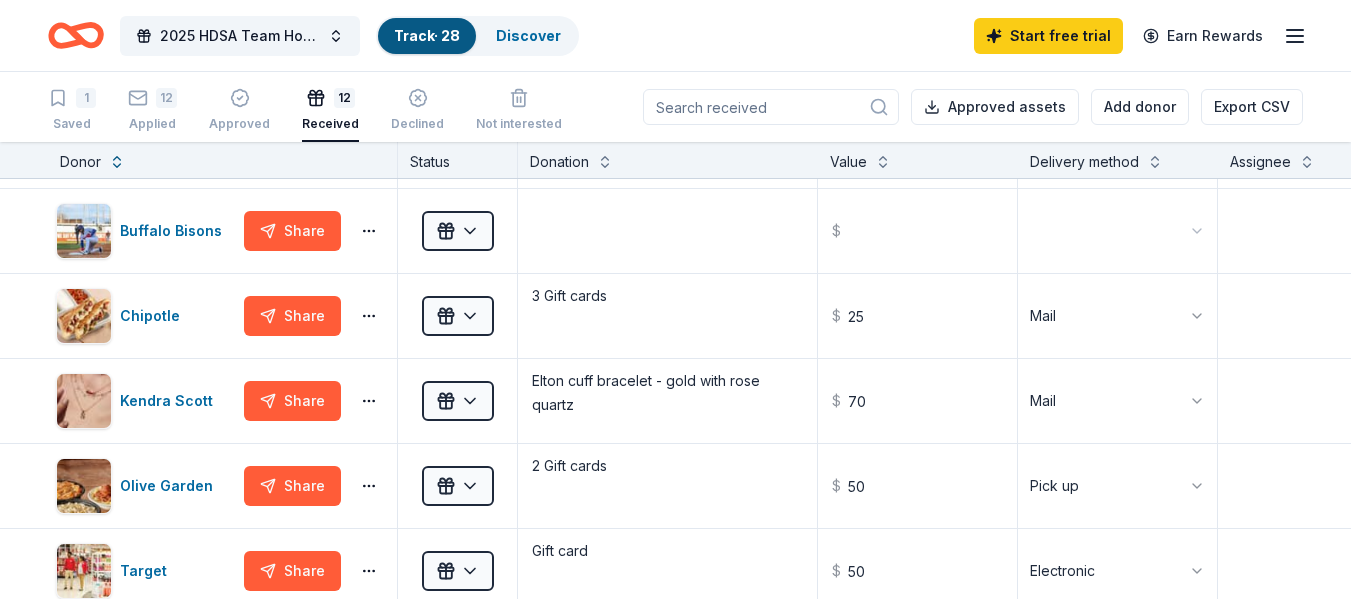scroll, scrollTop: 476, scrollLeft: 0, axis: vertical 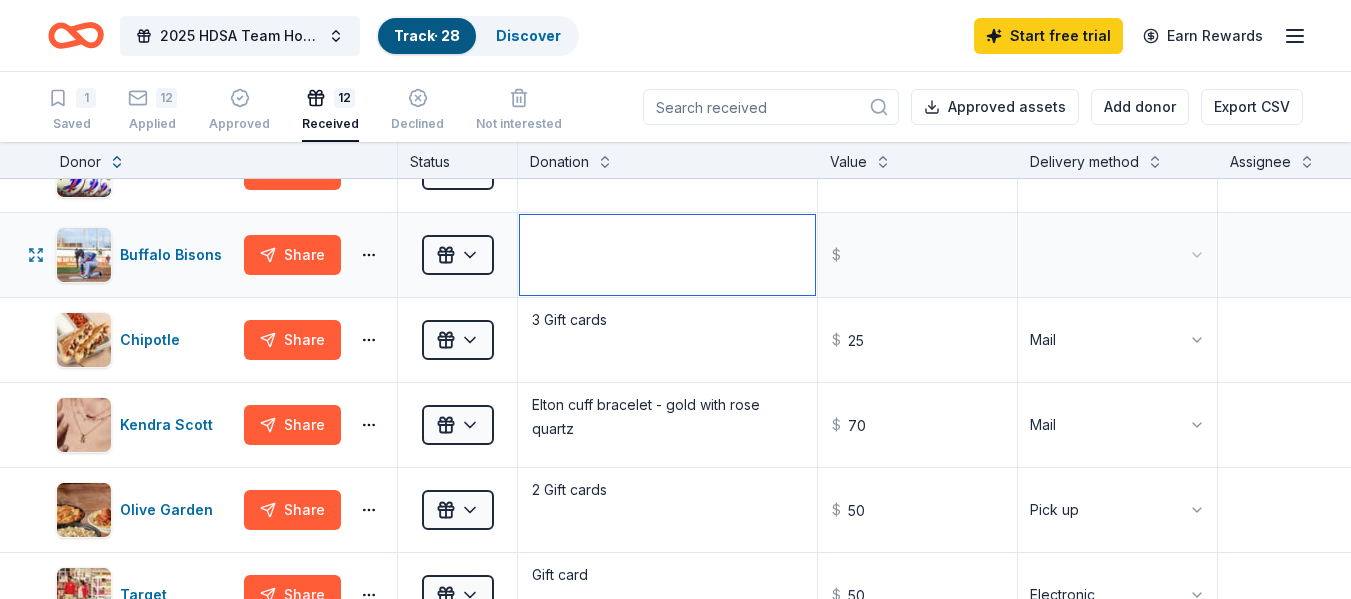 click at bounding box center (667, 255) 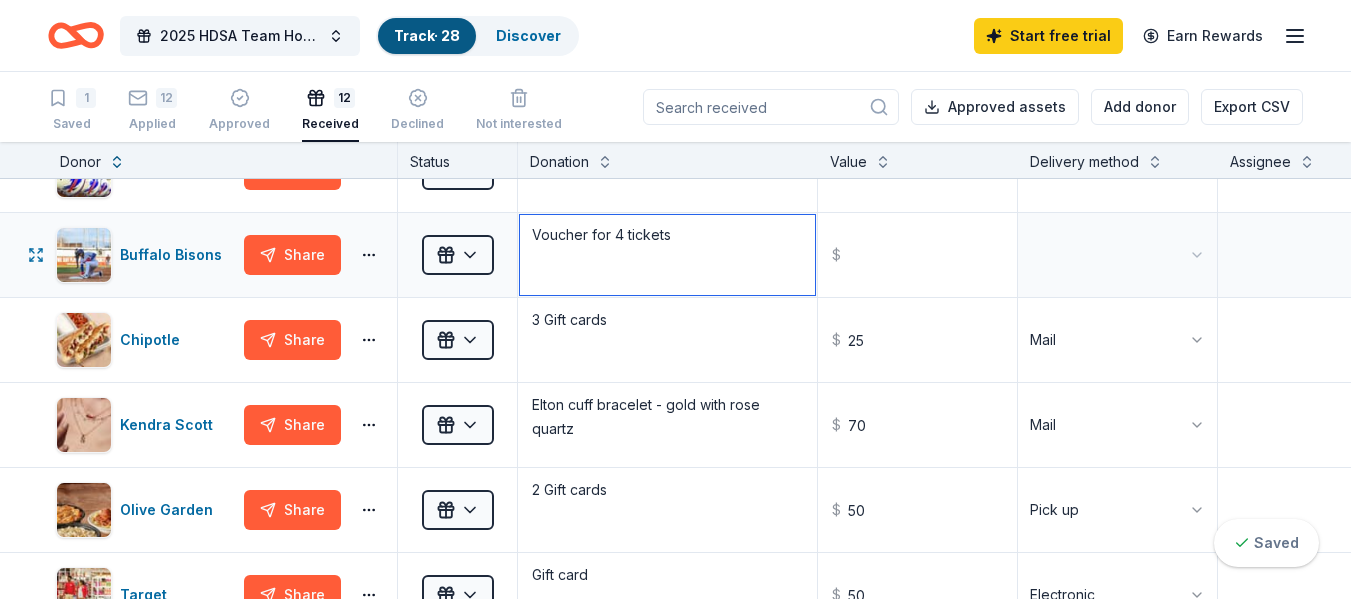 type on "Voucher for 4 tickets" 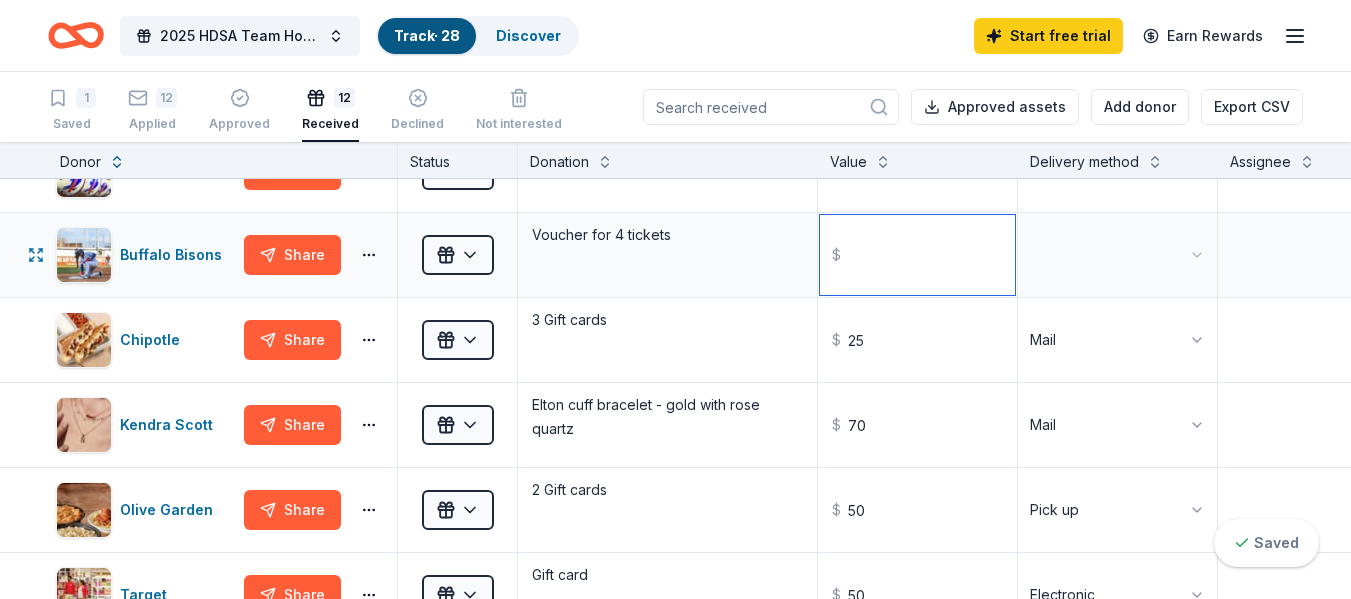 click at bounding box center [917, 255] 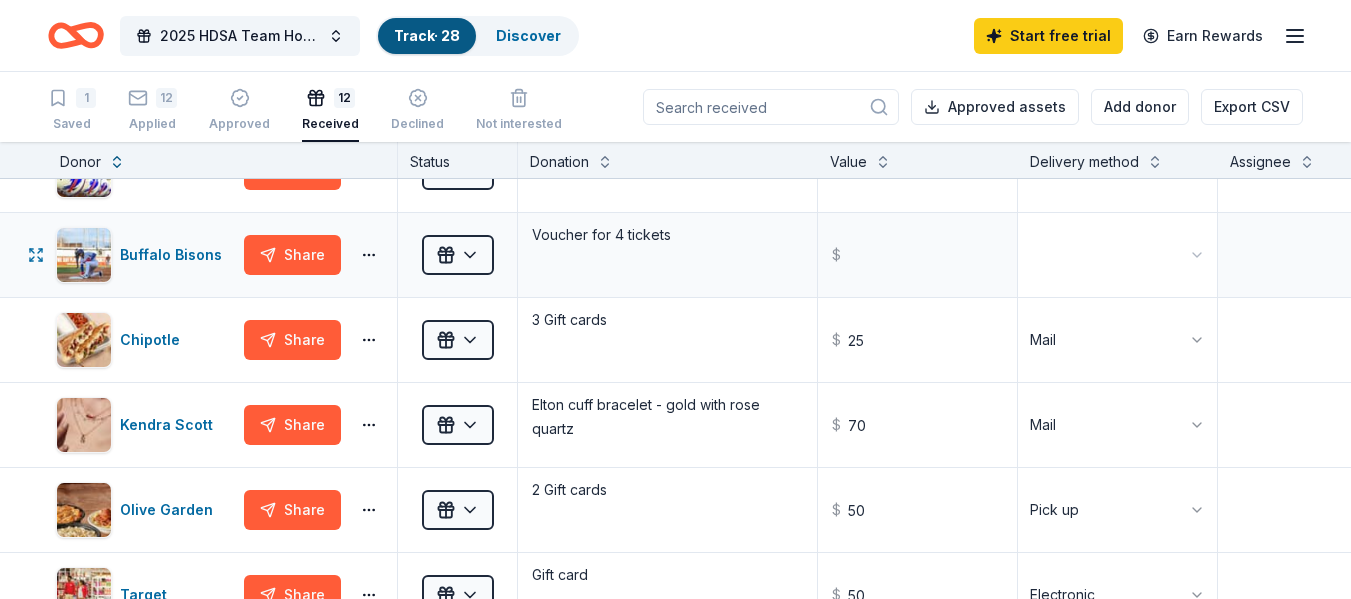 click on "2025 HDSA Team Hope Walk and Adventure Day Track • 28 Discover Start free trial Earn Rewards 1 Saved 12 Applied Approved 12 Received Declined Not interested Approved assets Add donor Export CSV Donor Status Donation Value Delivery method Assignee Notes Anderson's Frozen Custard Share Received 3 - $15.00 Gift cards $ 45 Mail BarkBox Share Received E-Certificate $ 45 Electronic BJ's Wholesale Club Share Received Gift certificate $ 25 Pick up Buffalo AKG Art Museum Share Received 2 - Admissions passes $ 44 Mail Buffalo Bandits Share Received Autographed Photo $ Mail Buffalo Bills Share Received Autographed Cleat $ Mail Buffalo Bisons Share Received Voucher for 4 tickets $ Chipotle Share Received 3 Gift cards $ 25 Mail Kendra Scott Share Received Elton cuff bracelet - gold with rose quartz $ 70 Mail Olive Garden Share Received 2 Gift cards $ 50 Pick up Target Share Received Gift card $ 50 Electronic Wegmans Share Received Gift card $ 100 Pick up Discover more donors Saved" at bounding box center [675, 299] 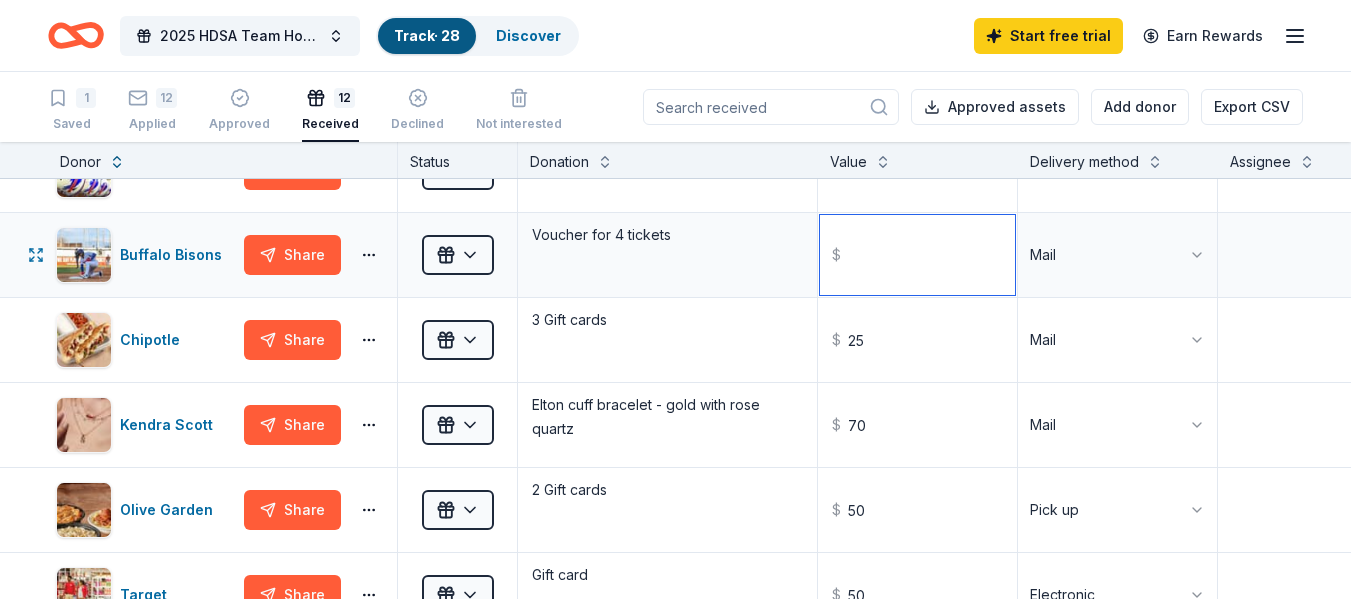 click at bounding box center (917, 255) 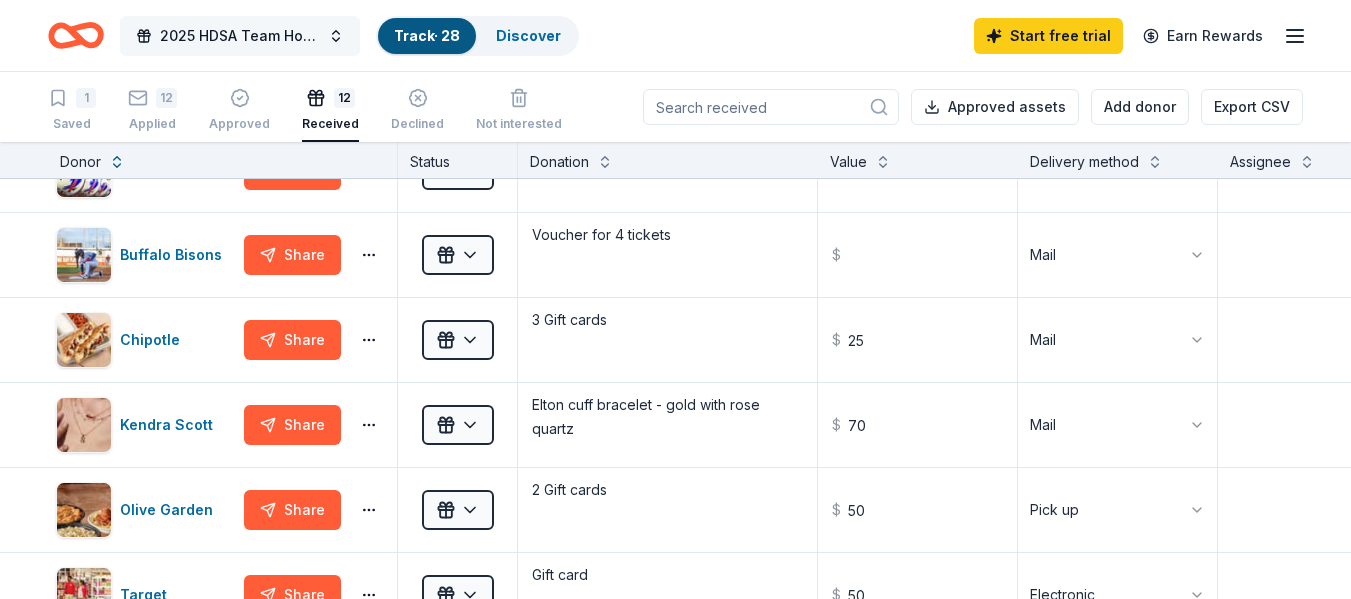 click on "2025 HDSA Team Hope Walk and Adventure Day" at bounding box center [240, 36] 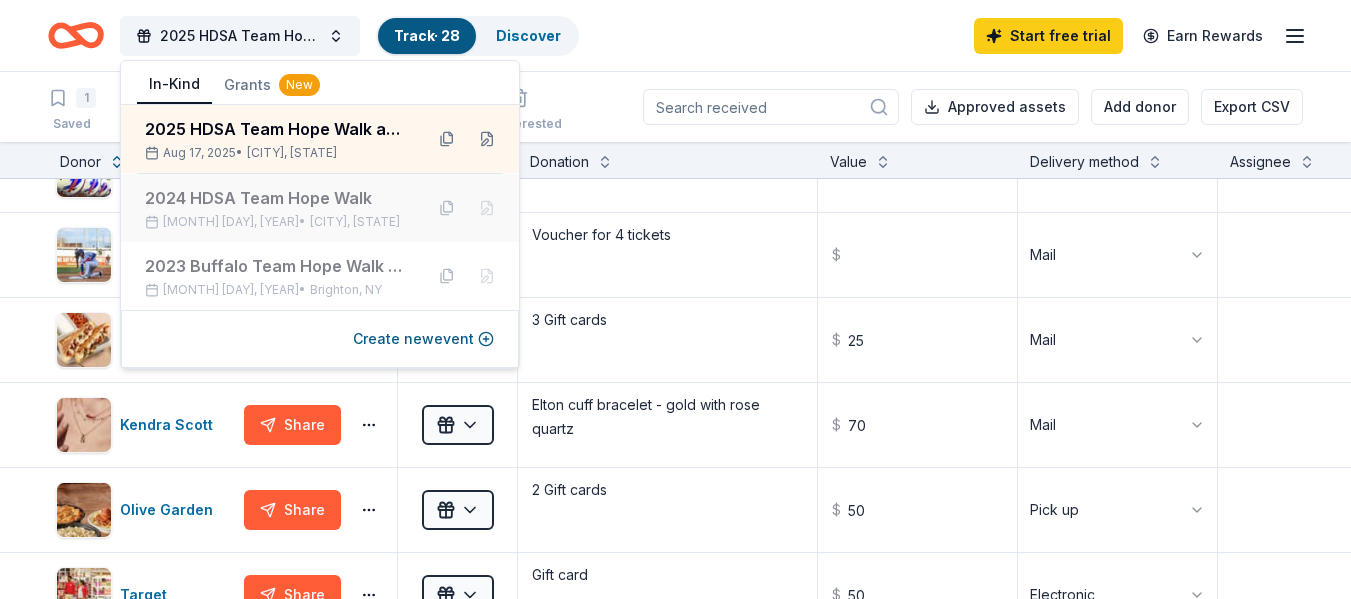 click on "[CITY], [STATE]" at bounding box center [355, 222] 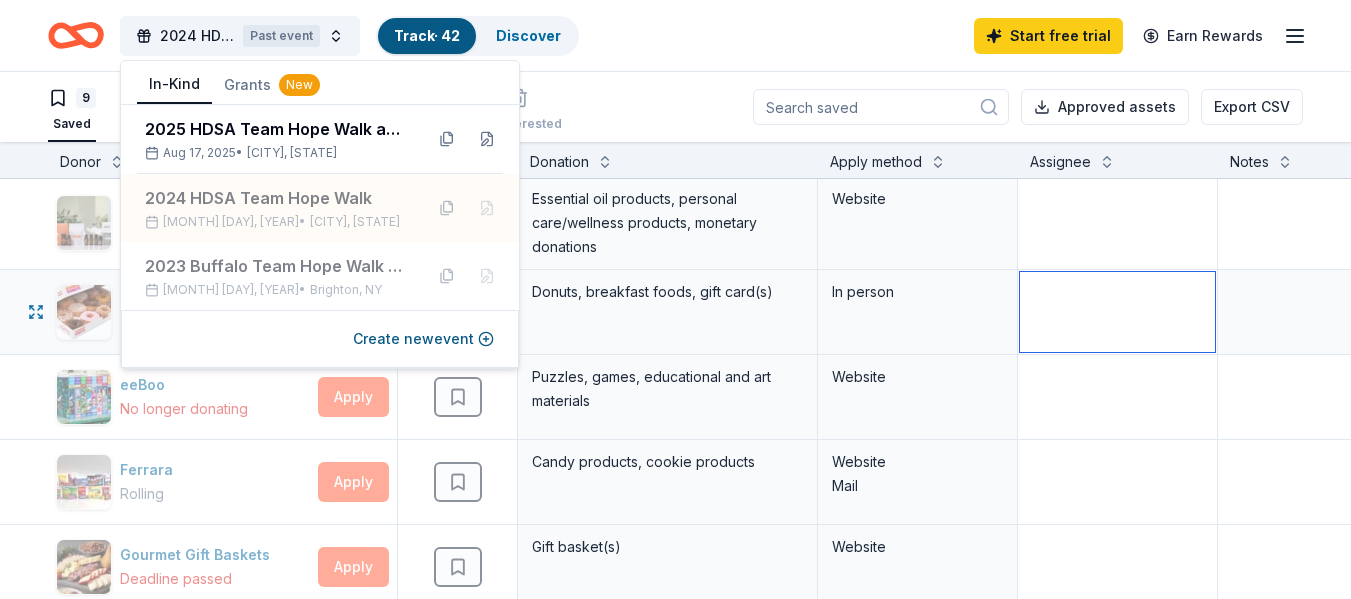 click at bounding box center [1117, 312] 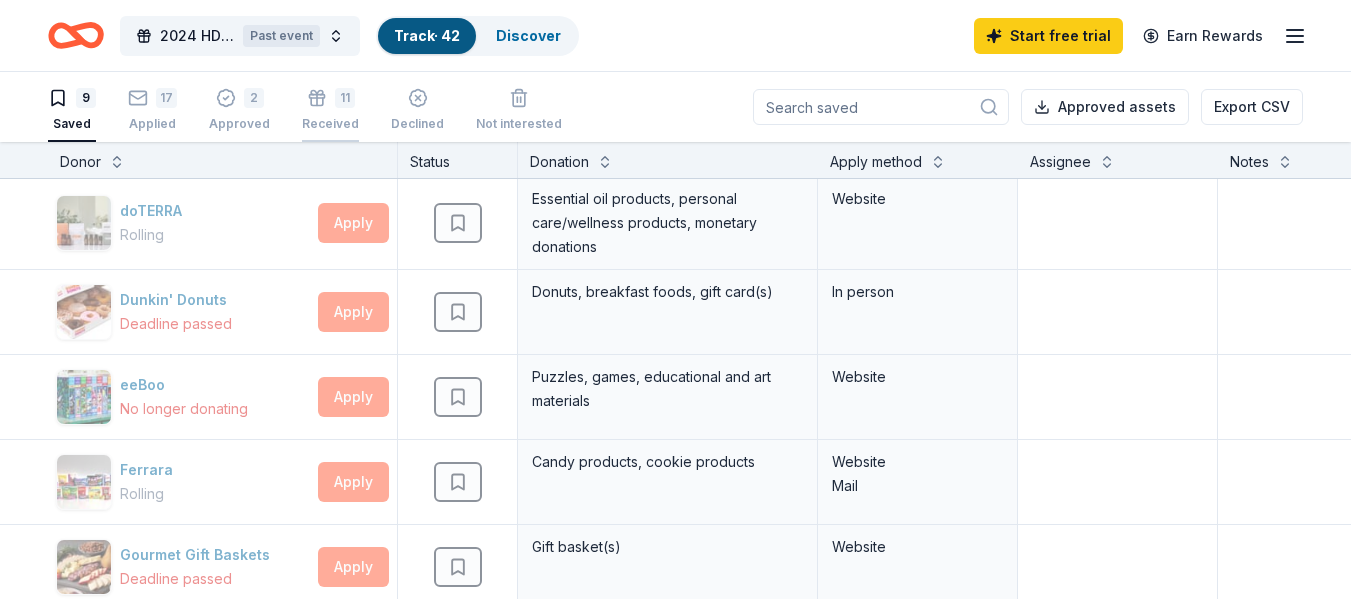 click on "11 Received" at bounding box center [330, 110] 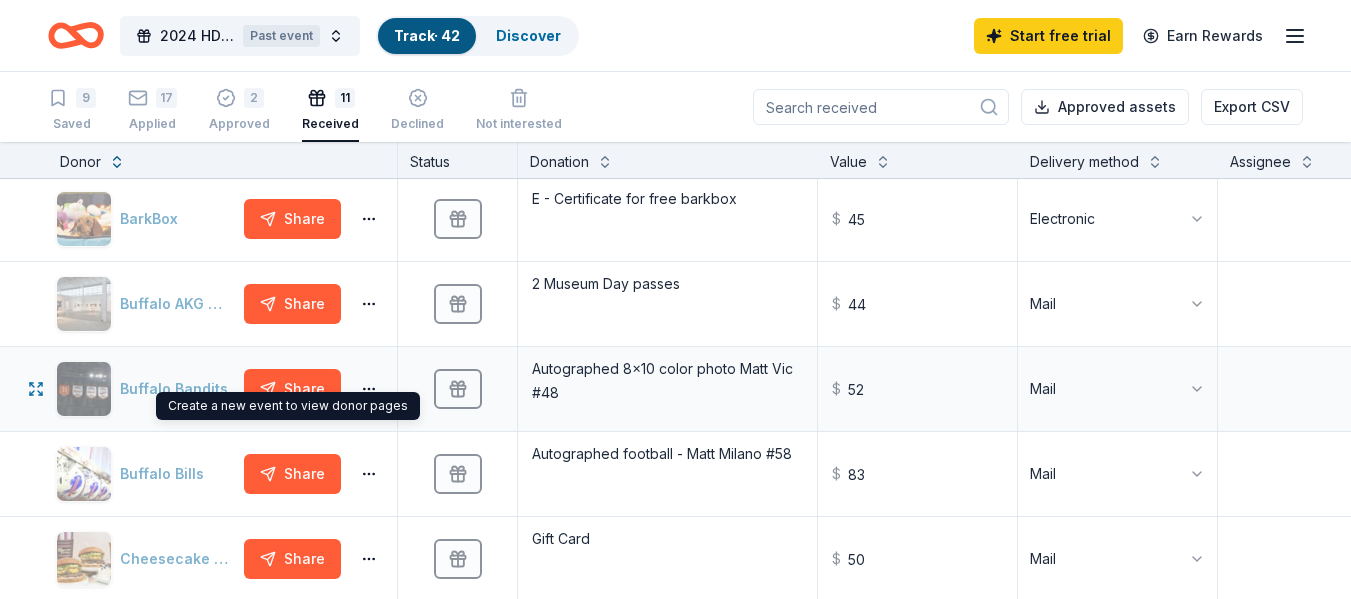 scroll, scrollTop: 1, scrollLeft: 0, axis: vertical 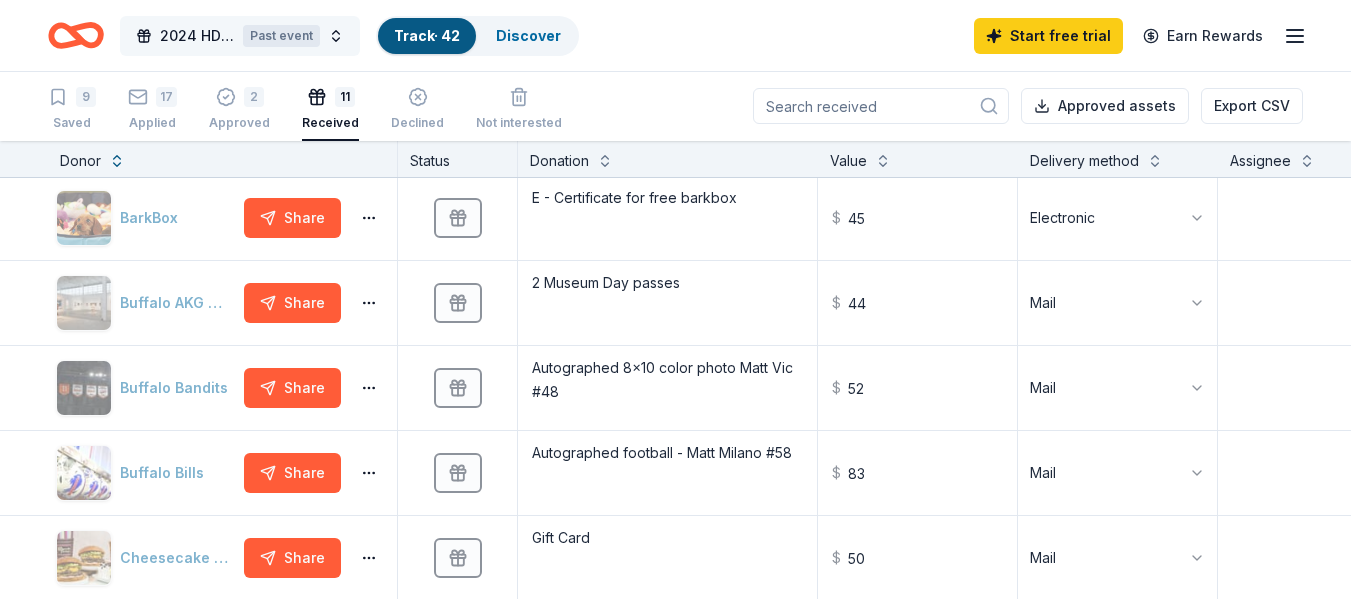 click on "Past event" at bounding box center [281, 36] 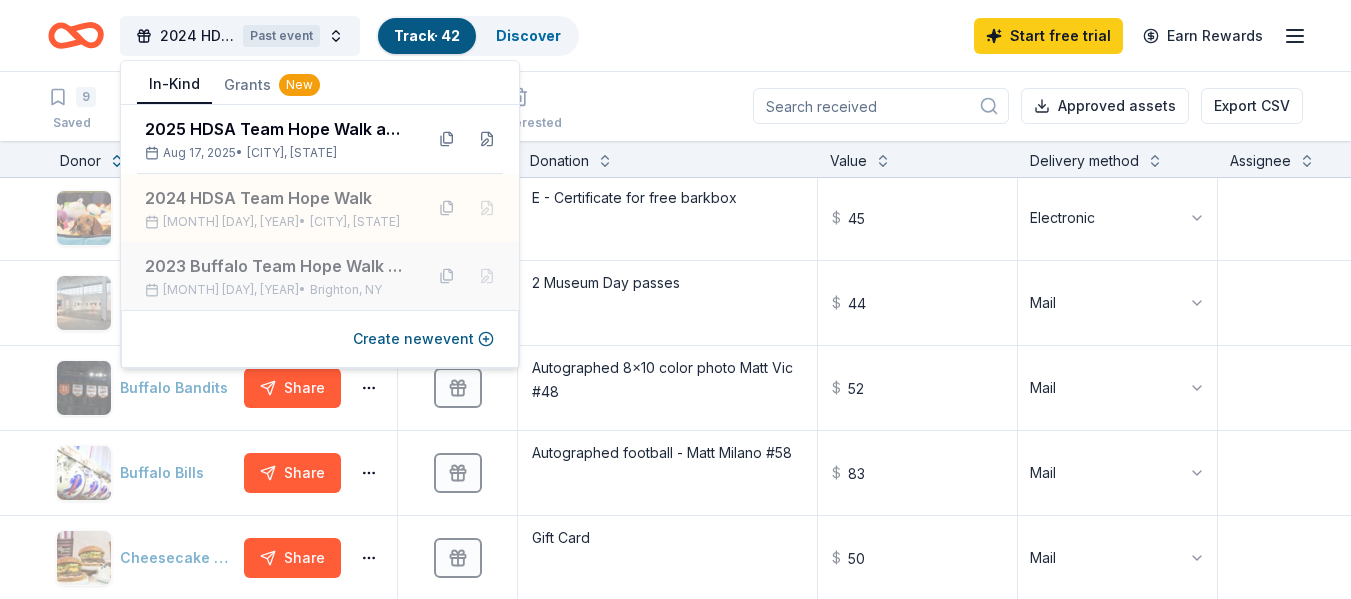 click on "2023 Buffalo Team Hope Walk (Huntingtons Disease) Oct 09, 2023 • [CITY], [STATE]" at bounding box center [276, 276] 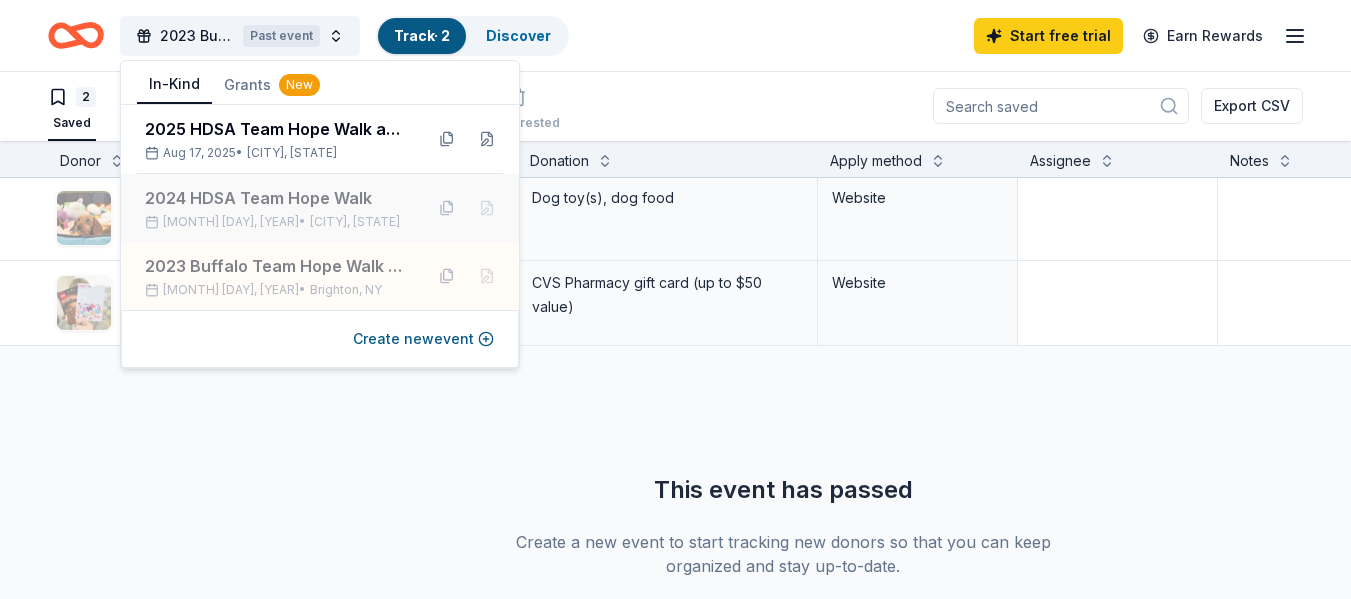 click on "[CITY], [STATE]" at bounding box center (355, 222) 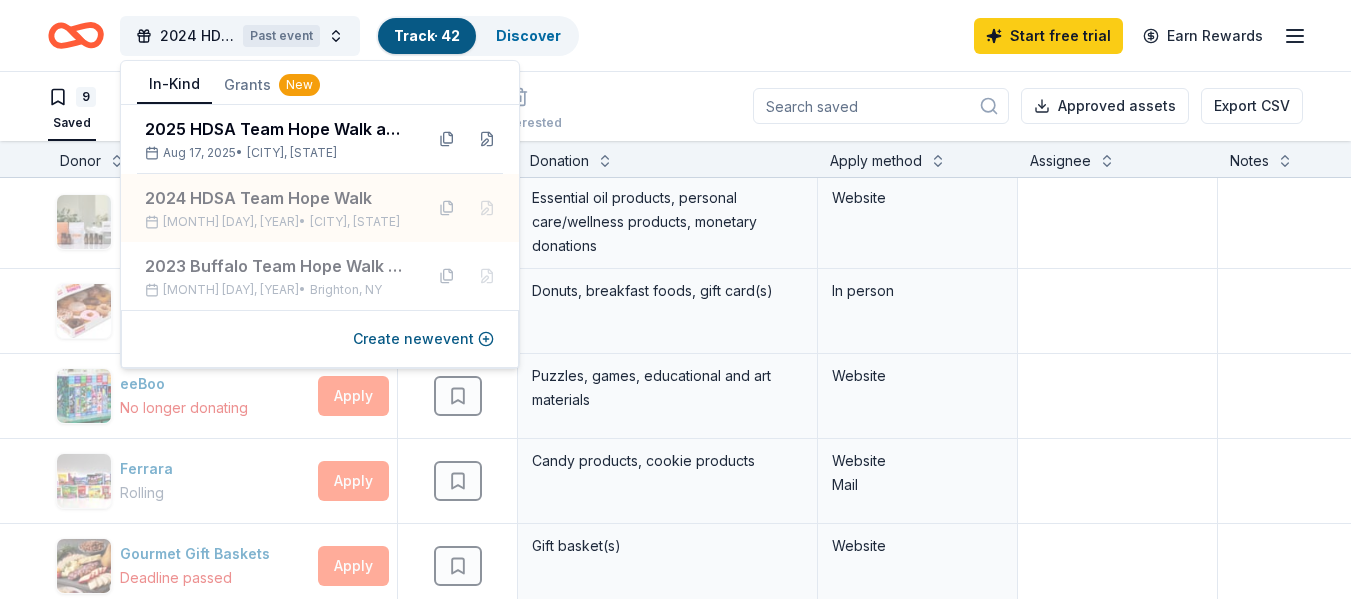 click on "2024 HDSA Team Hope Walk Past event Track • 42 Discover Start free trial Earn Rewards" at bounding box center (675, 35) 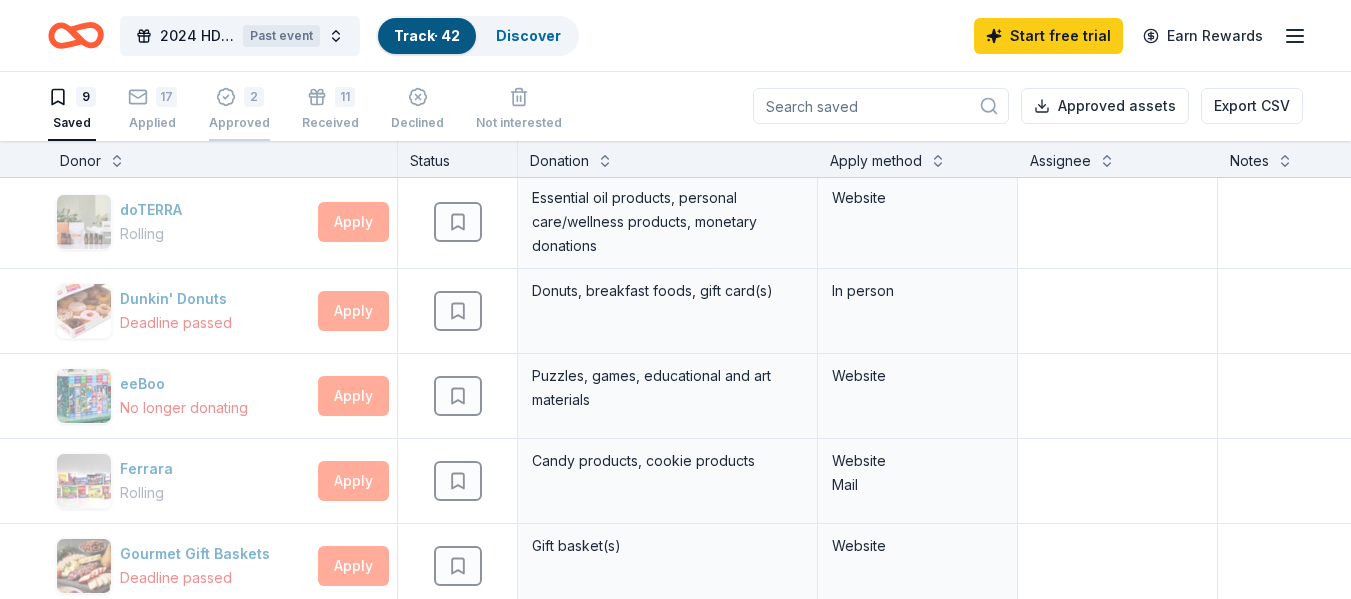 click 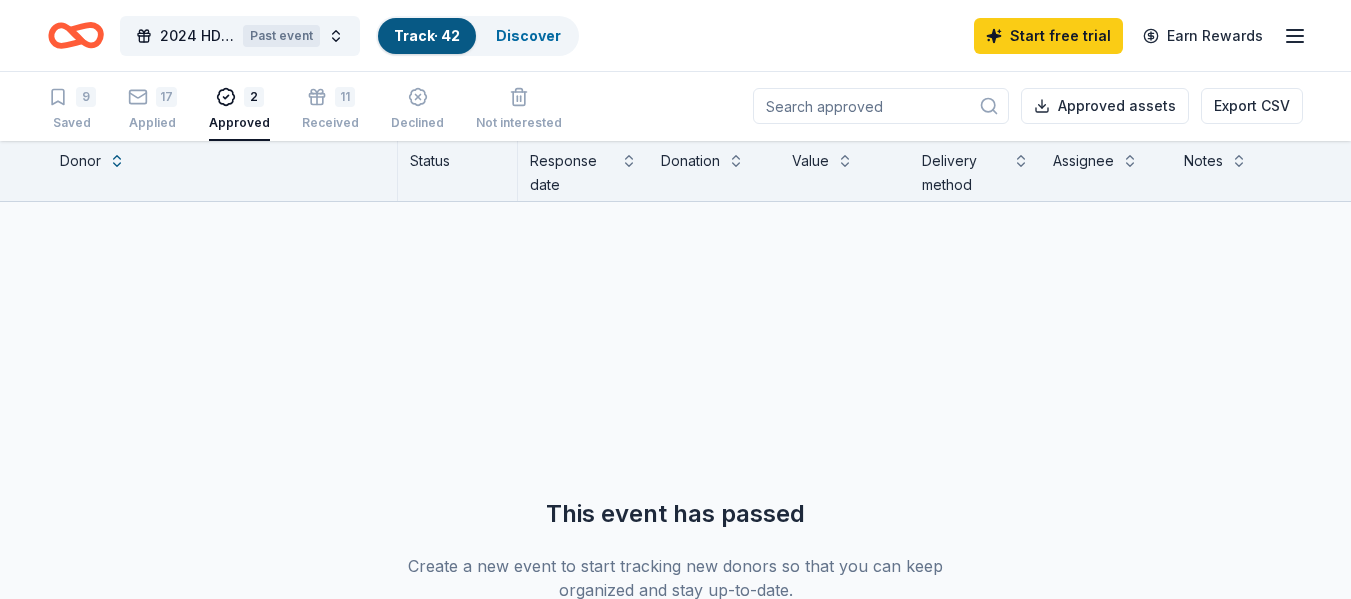 scroll, scrollTop: 26, scrollLeft: 0, axis: vertical 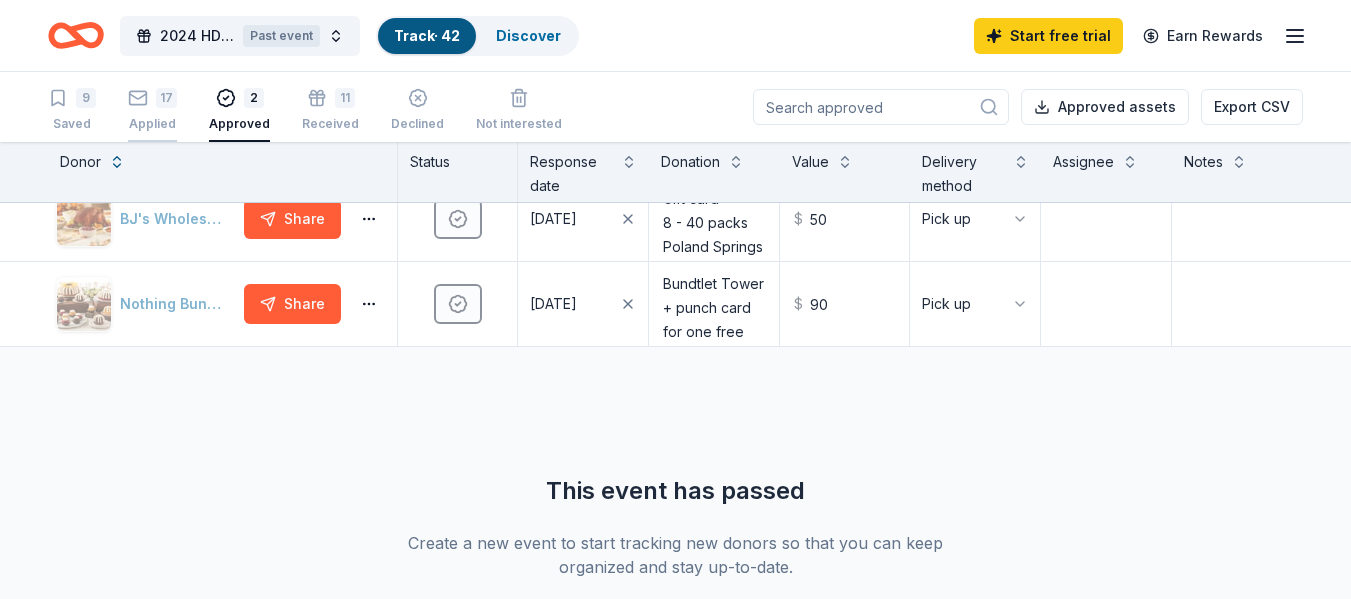 click on "17 Applied" at bounding box center [152, 110] 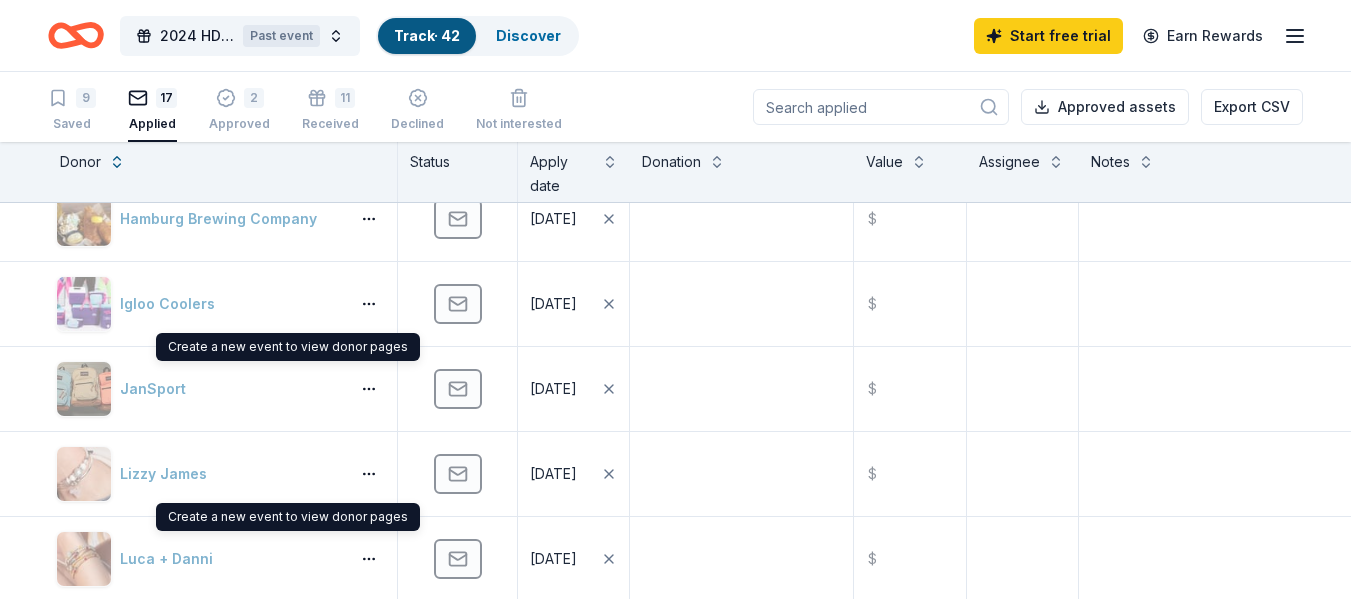 scroll, scrollTop: 0, scrollLeft: 0, axis: both 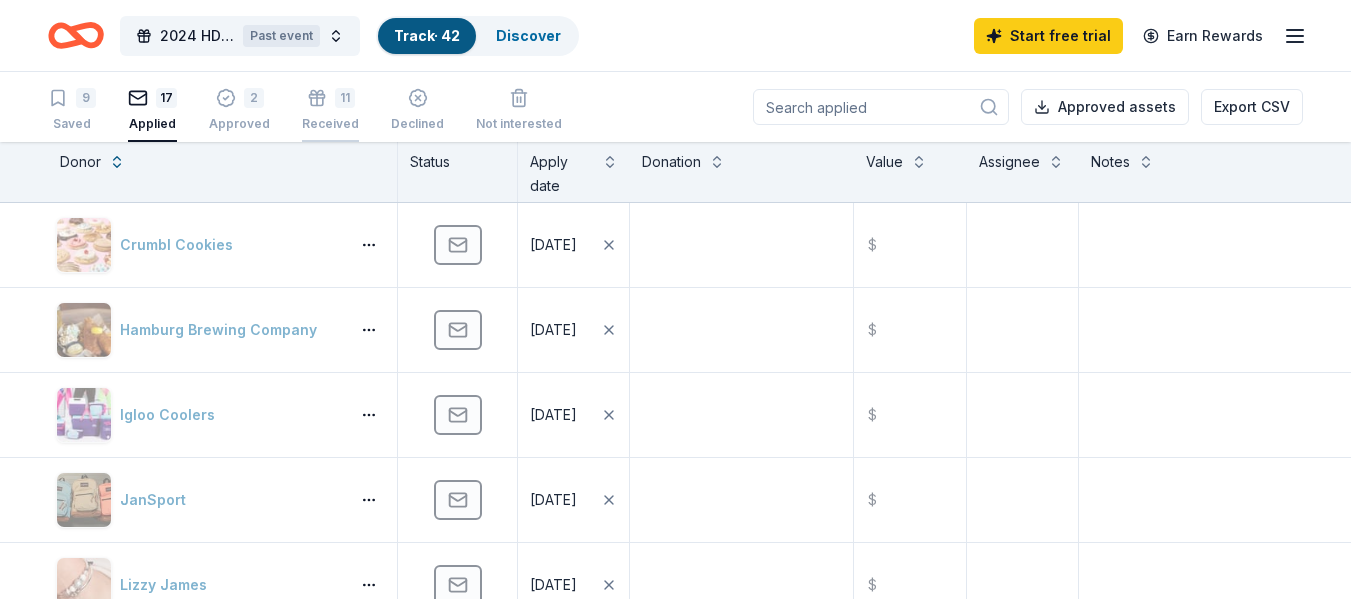 click on "11" at bounding box center [345, 98] 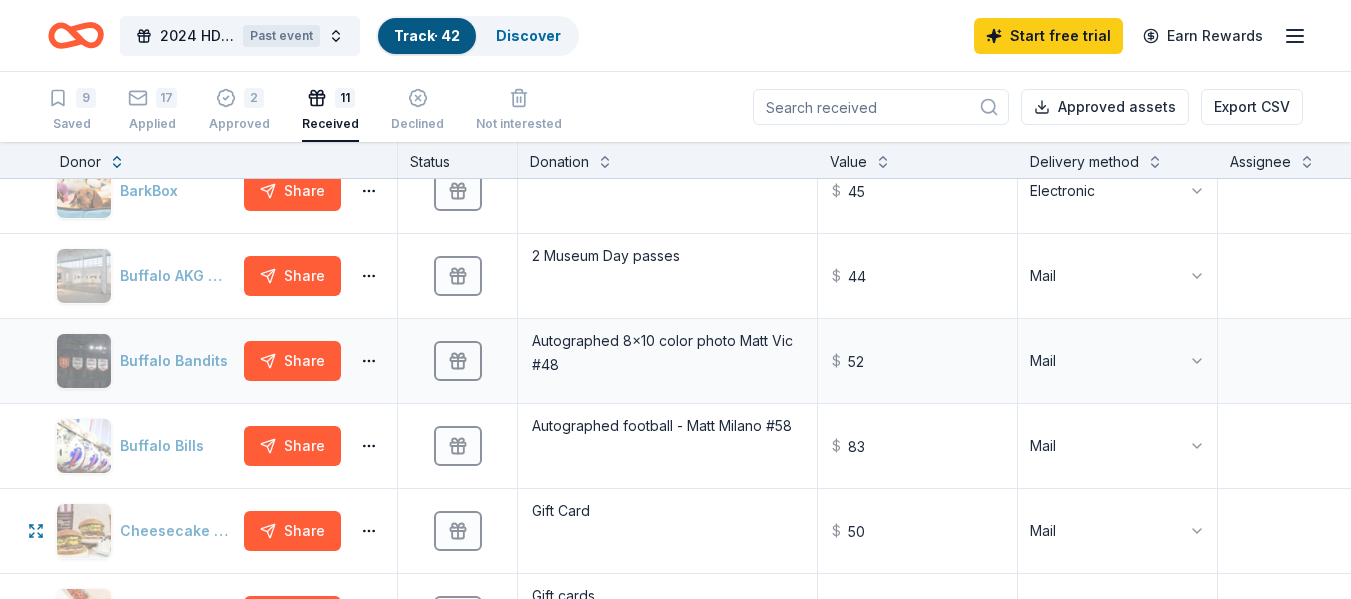 scroll, scrollTop: 0, scrollLeft: 0, axis: both 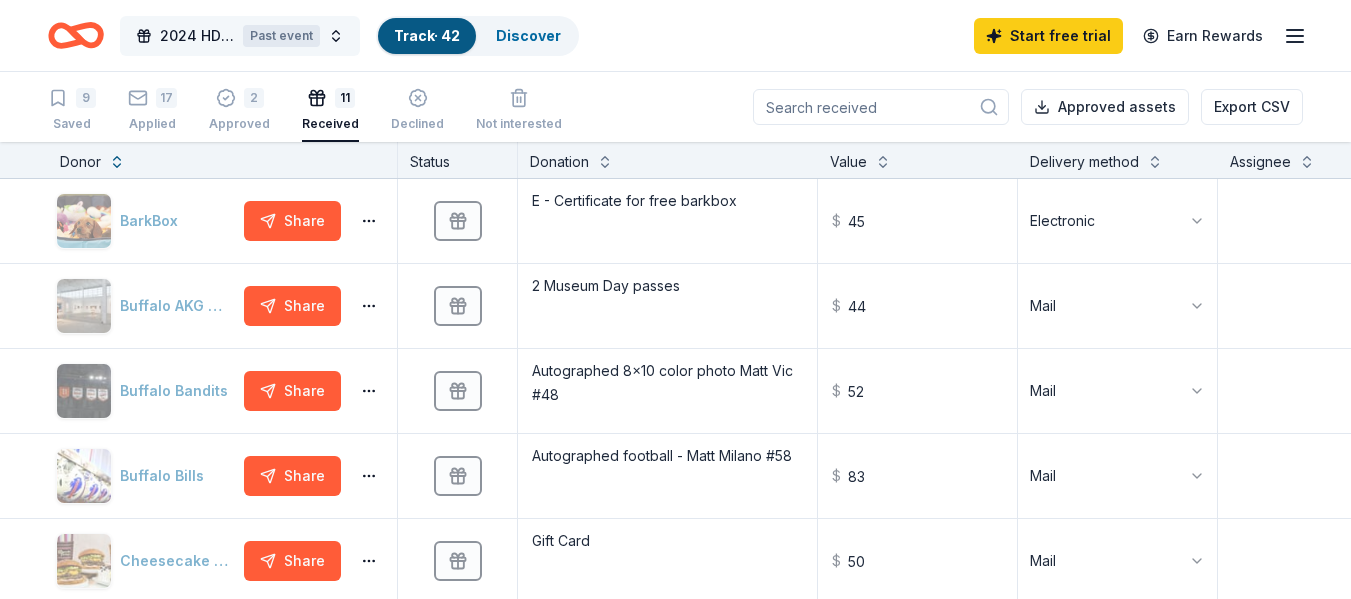 click on "2024 HDSA Team Hope Walk Past event" at bounding box center (240, 36) 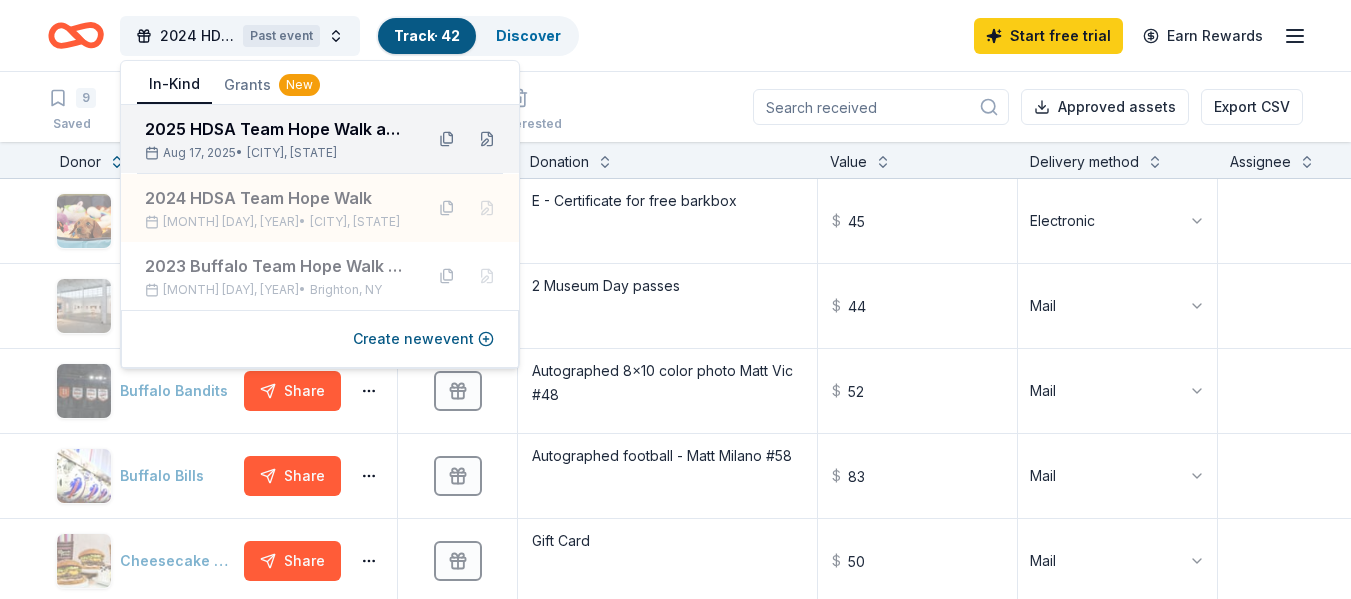click on "2025 HDSA Team Hope Walk and Adventure Day" at bounding box center (276, 129) 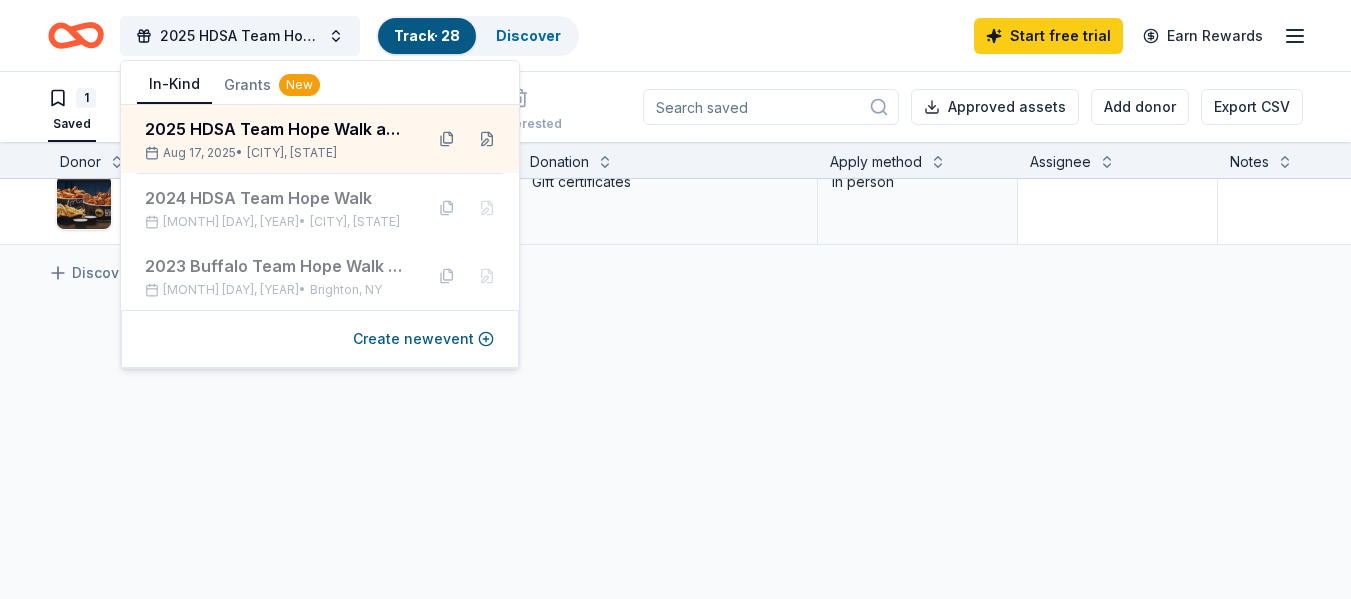 scroll, scrollTop: 0, scrollLeft: 0, axis: both 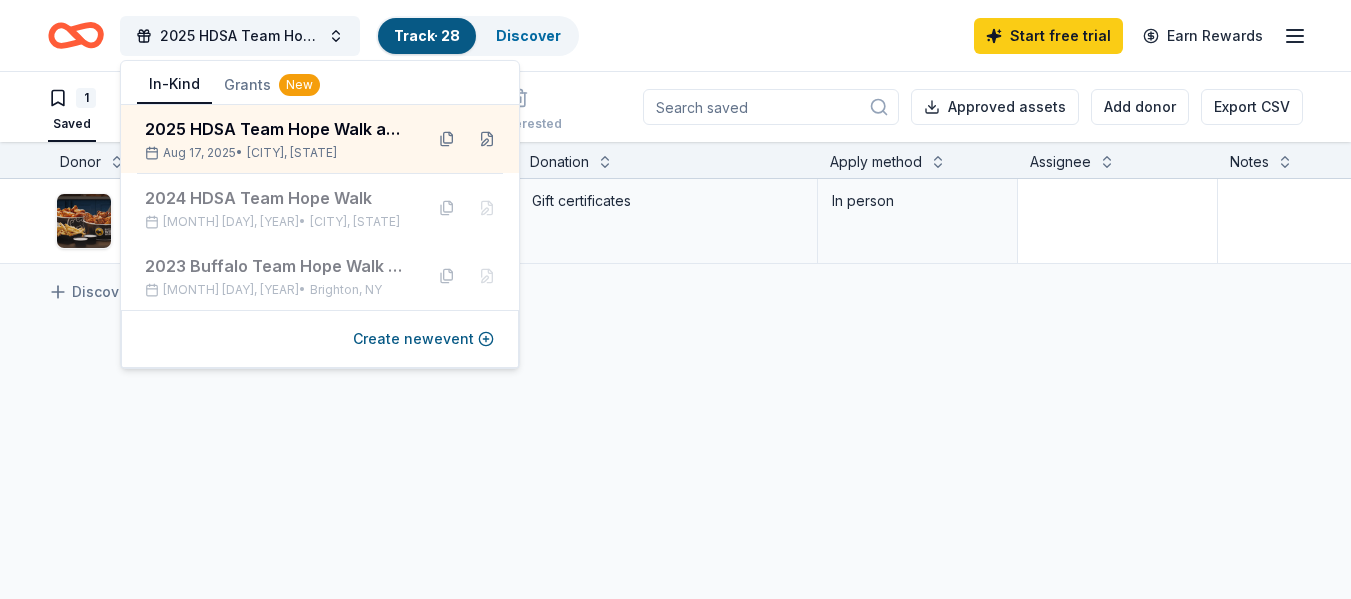 click on "Buffalo Wild Wings Rolling Apply Saved Gift certificates In person Discover more donors" at bounding box center (783, 409) 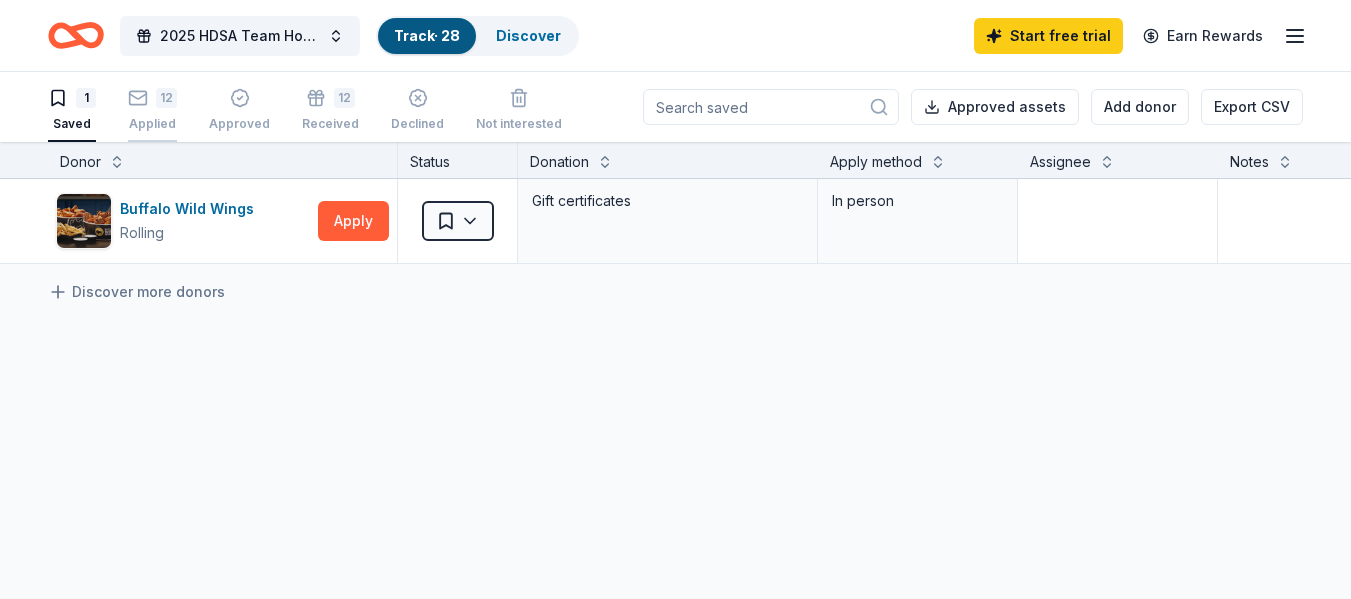 click on "Applied" at bounding box center (152, 124) 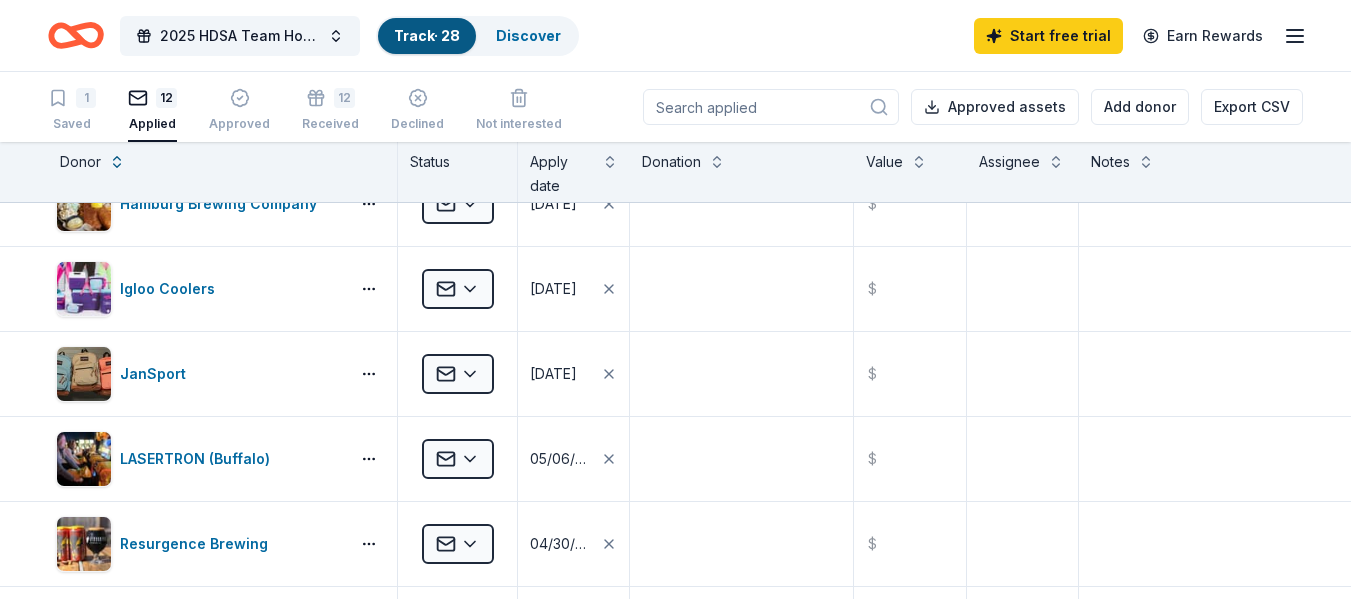 scroll, scrollTop: 0, scrollLeft: 0, axis: both 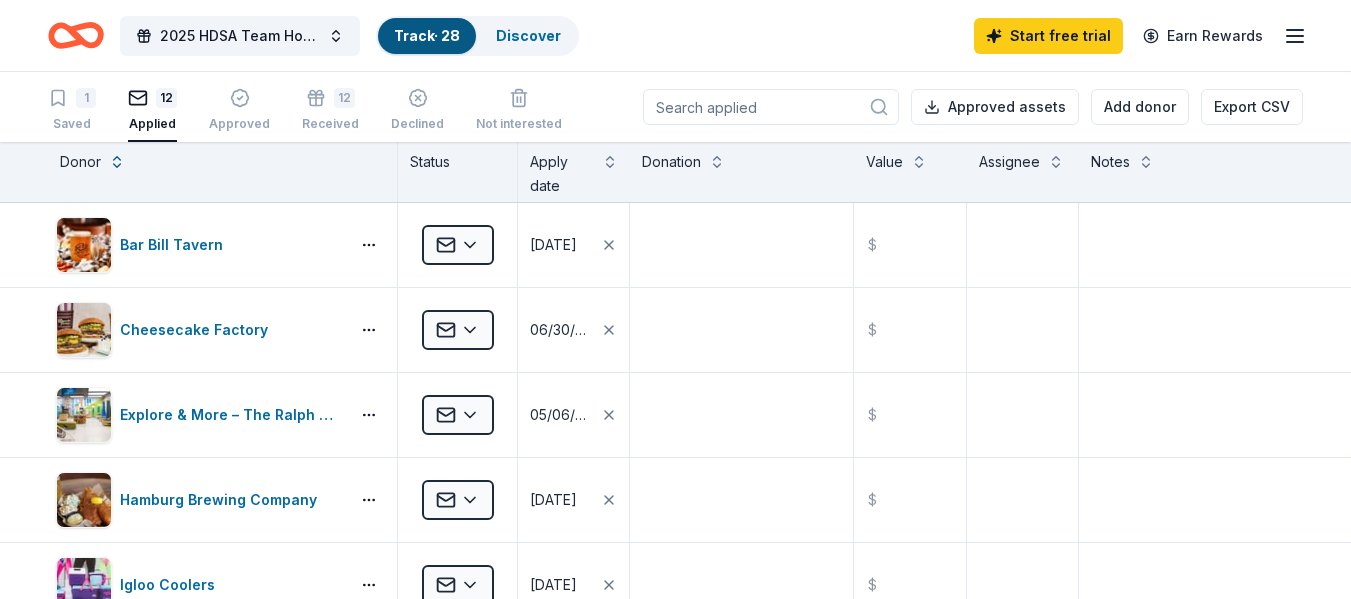 click on "1 Saved 12 Applied Approved 12 Received Declined Not interested" at bounding box center [305, 111] 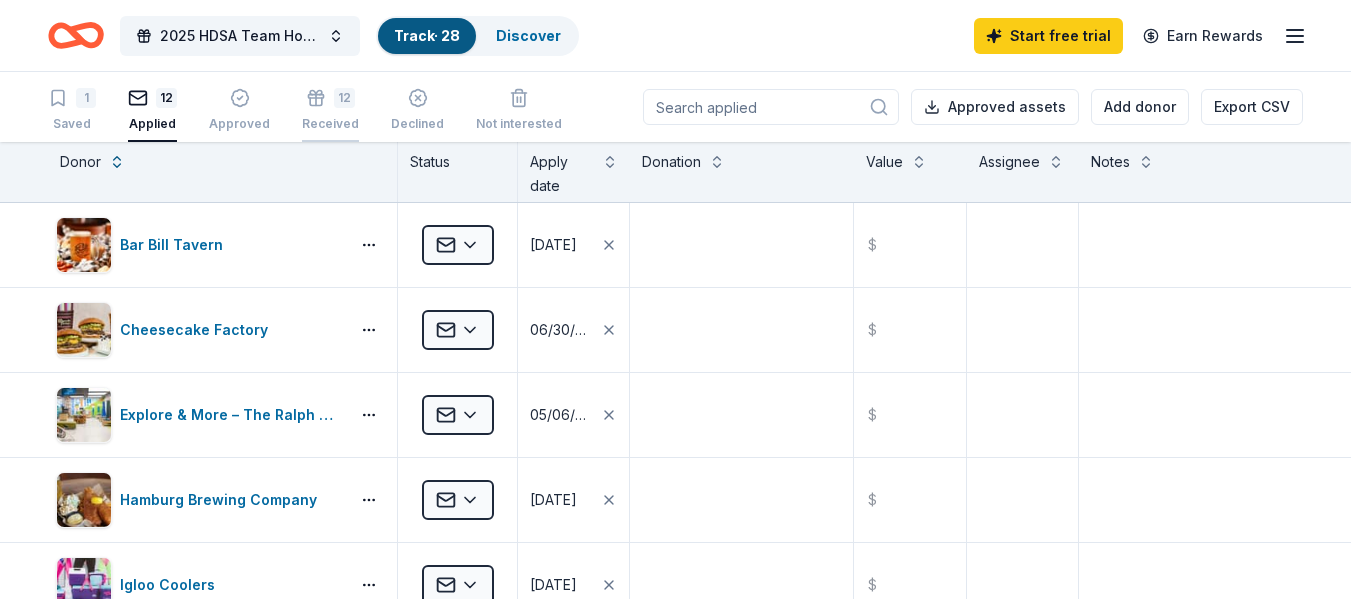 click on "12 Received" at bounding box center [330, 110] 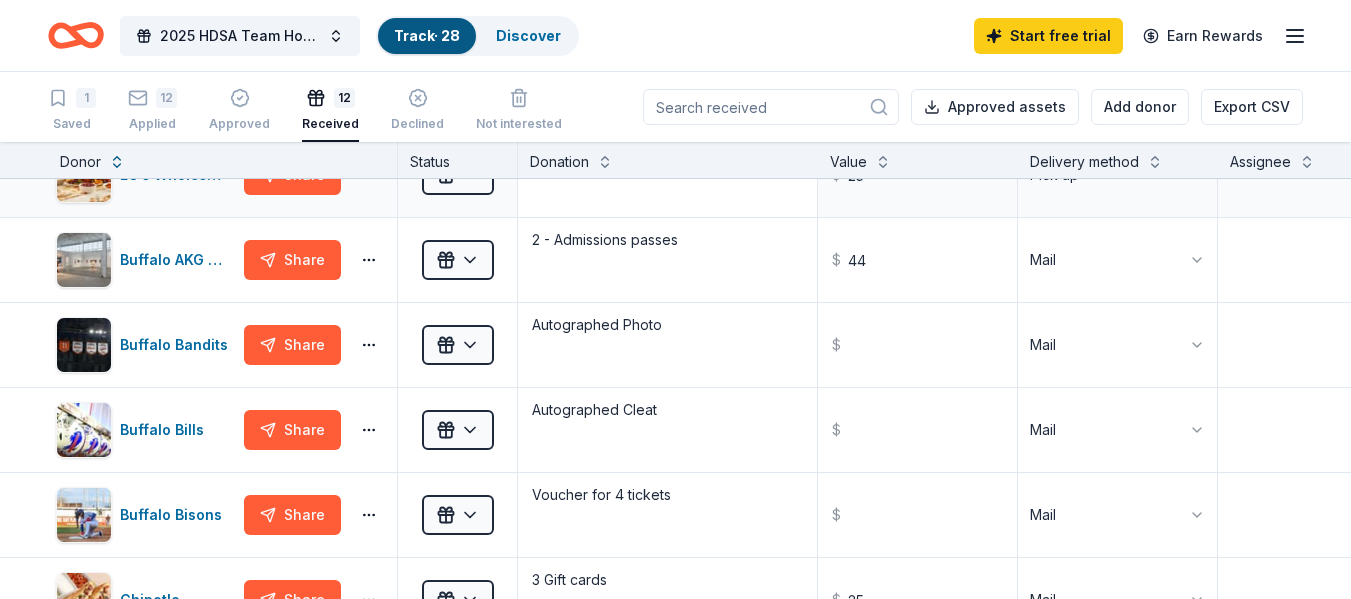 scroll, scrollTop: 0, scrollLeft: 0, axis: both 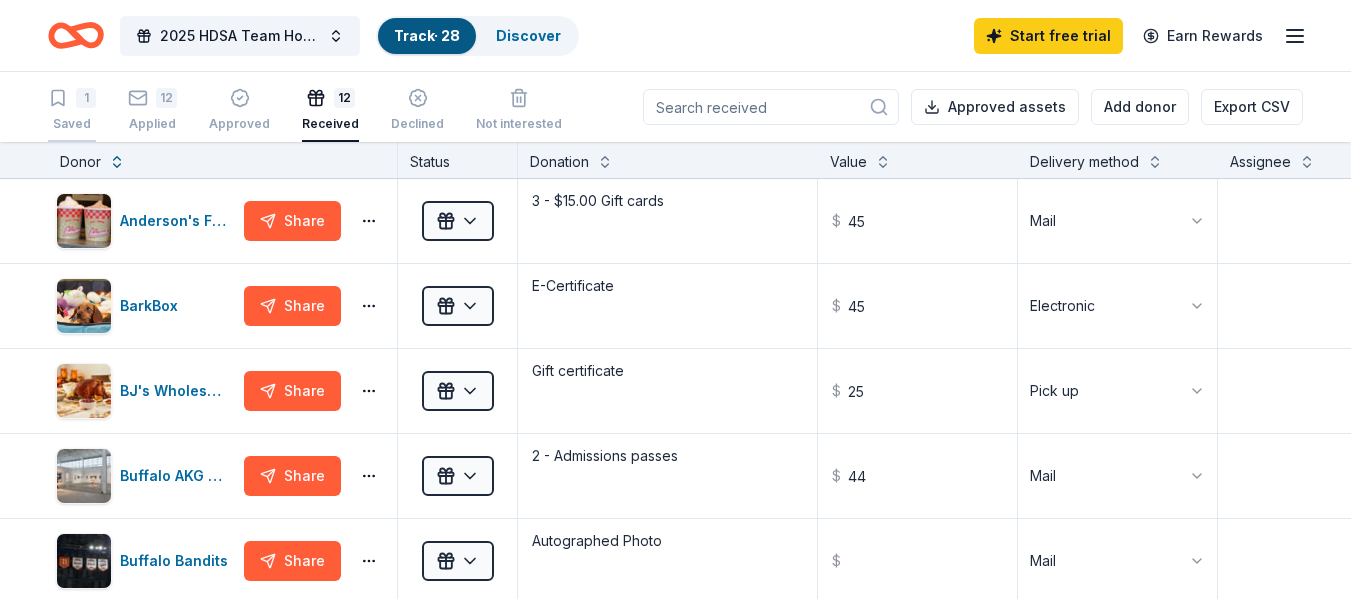 click on "1" at bounding box center (72, 98) 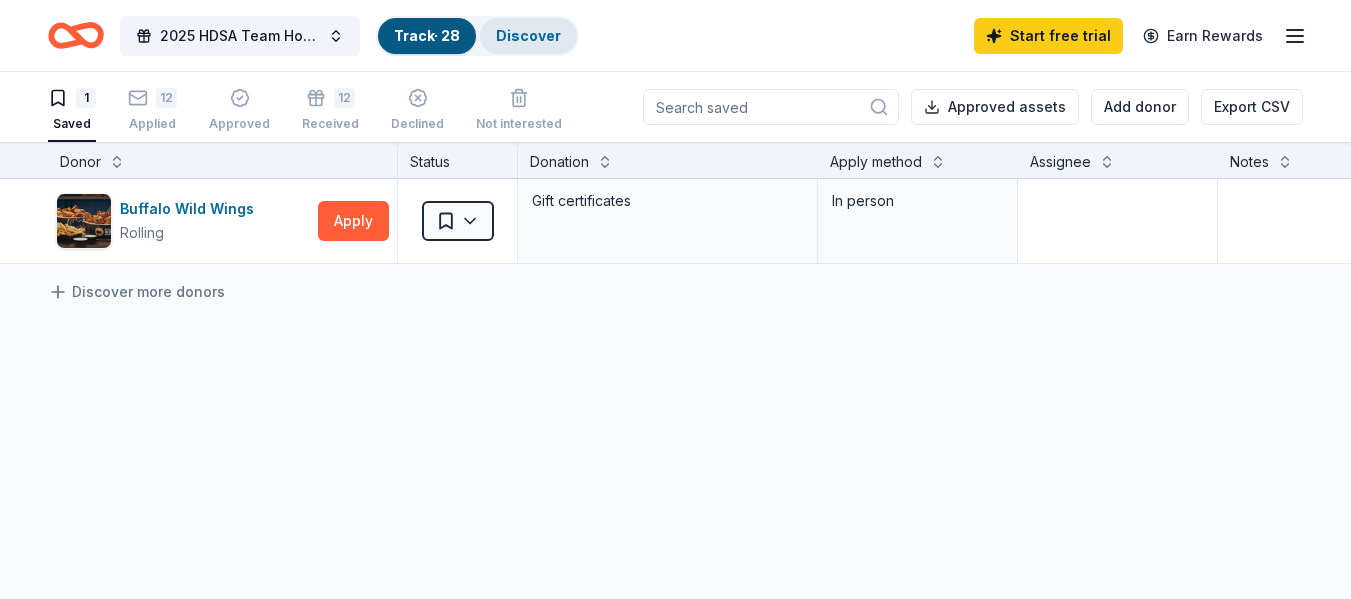 click on "Discover" at bounding box center (528, 35) 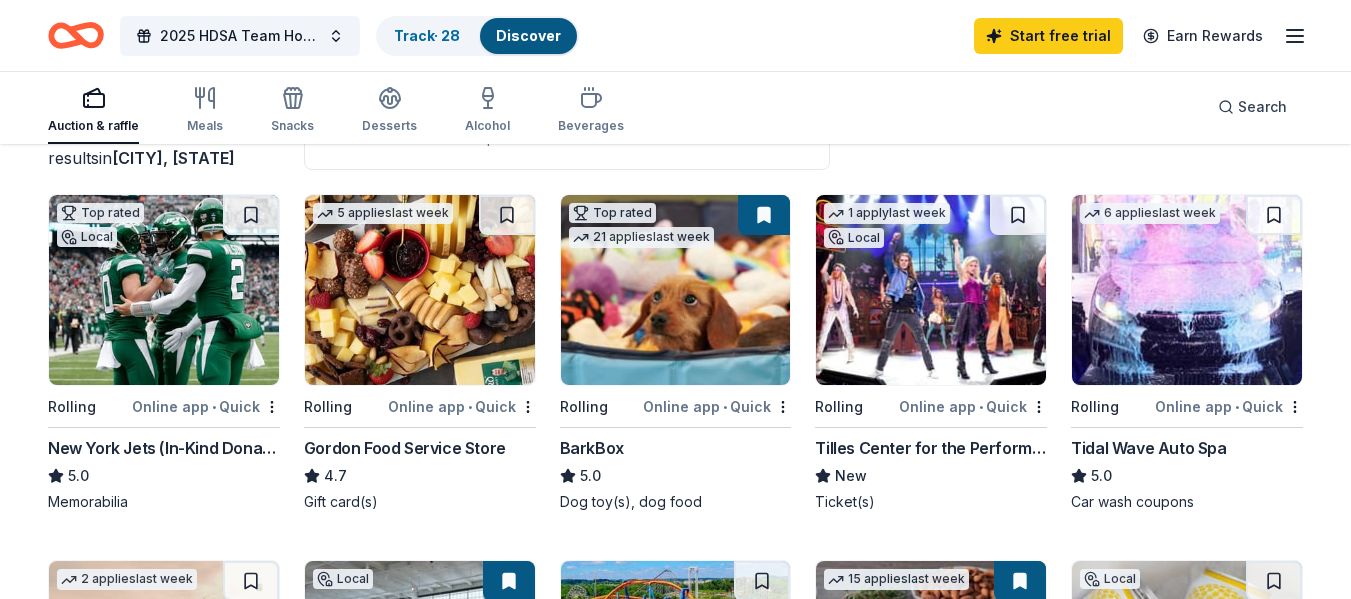 scroll, scrollTop: 200, scrollLeft: 0, axis: vertical 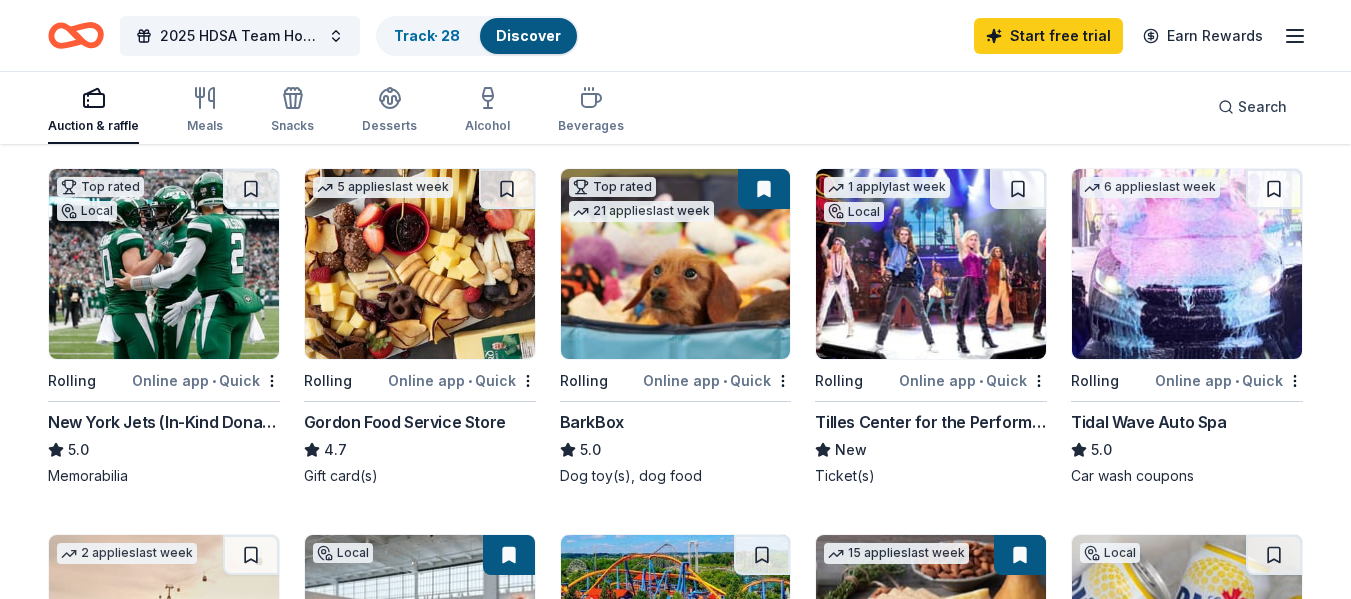 click at bounding box center (164, 264) 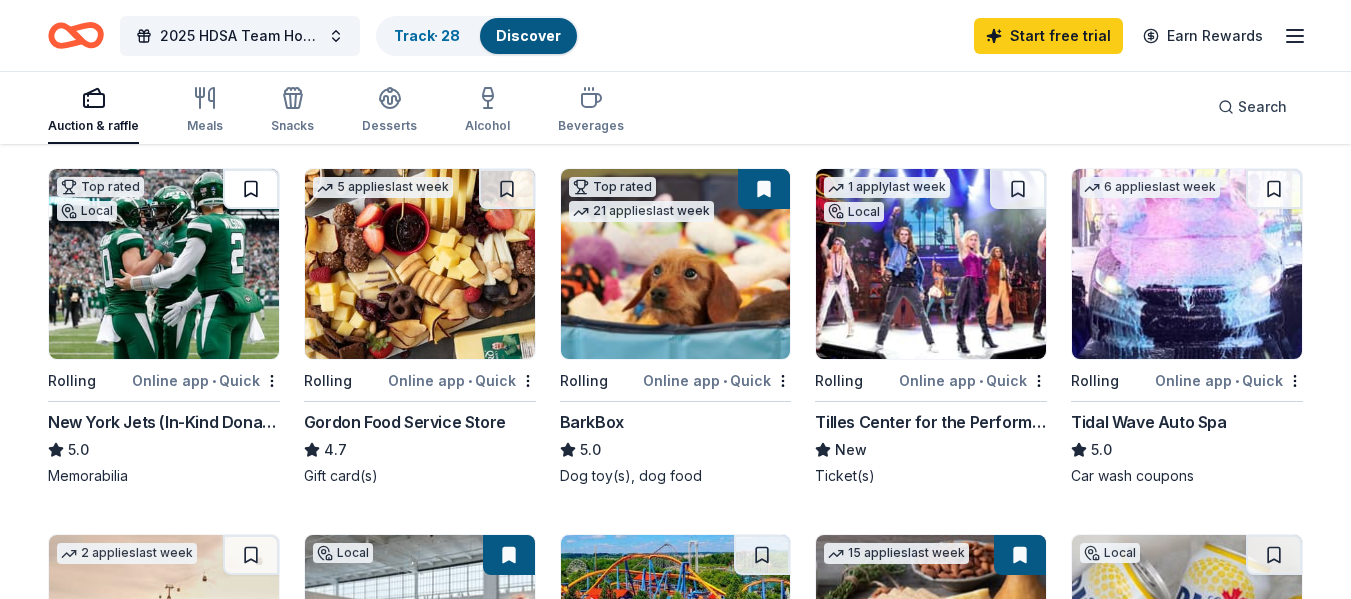 click at bounding box center (251, 189) 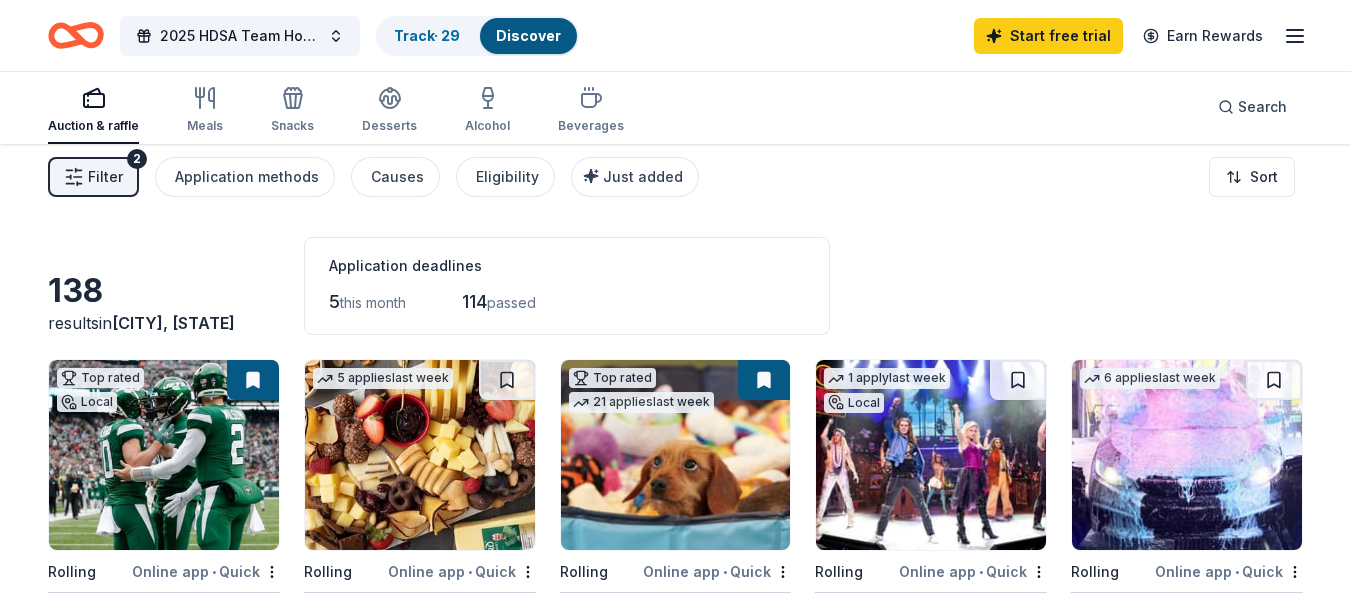 scroll, scrollTop: 0, scrollLeft: 0, axis: both 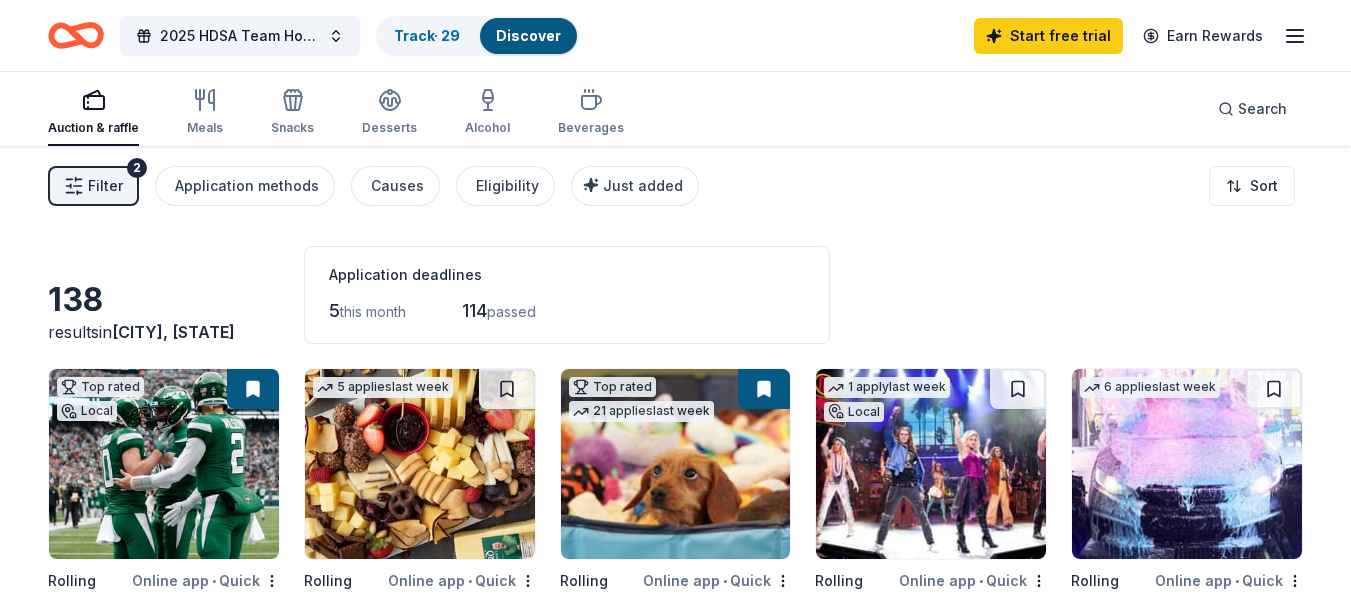 click on "Discover" at bounding box center (528, 35) 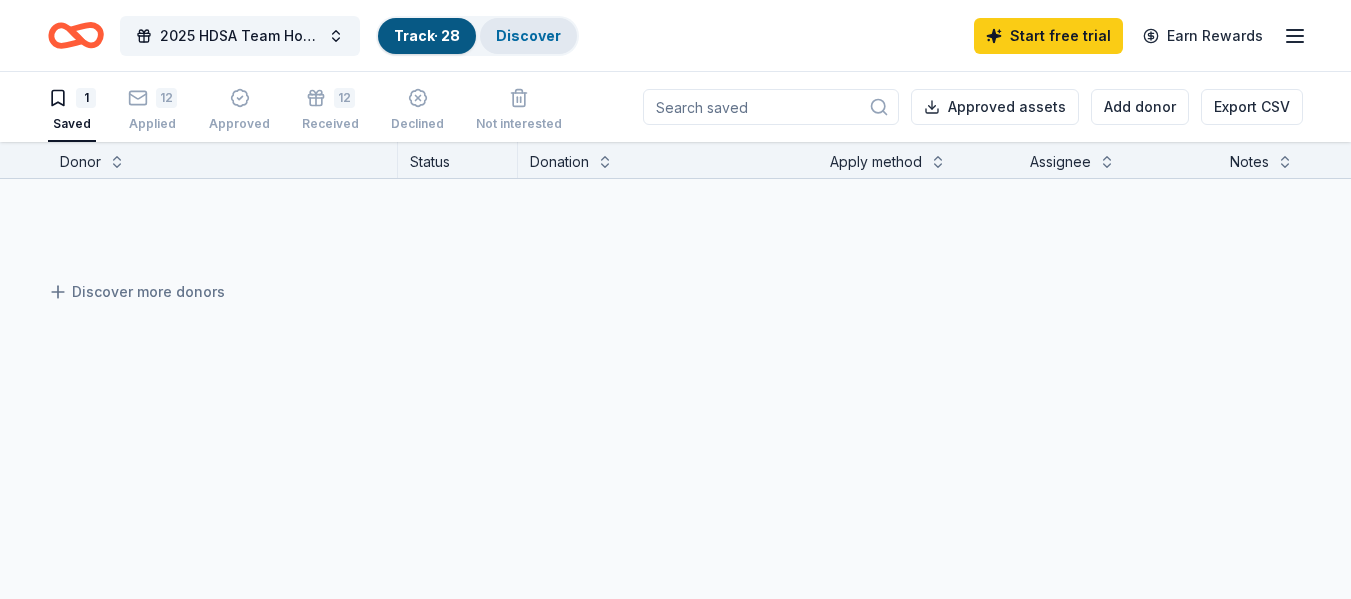 scroll, scrollTop: 1, scrollLeft: 0, axis: vertical 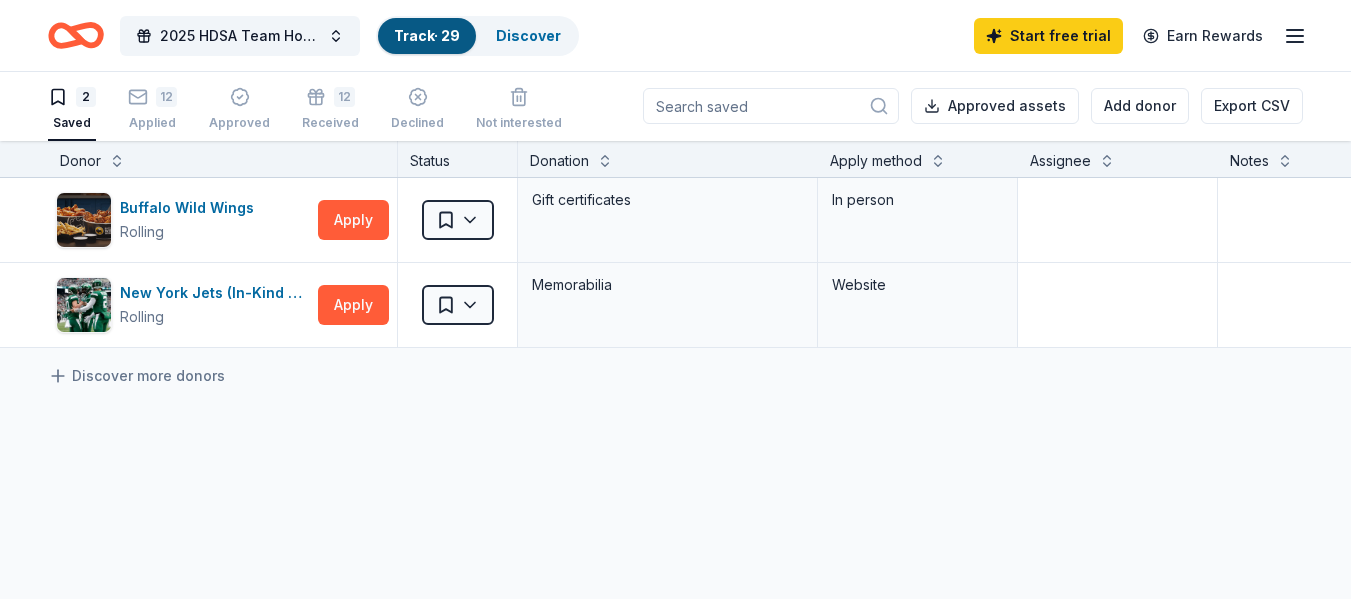 click at bounding box center [771, 106] 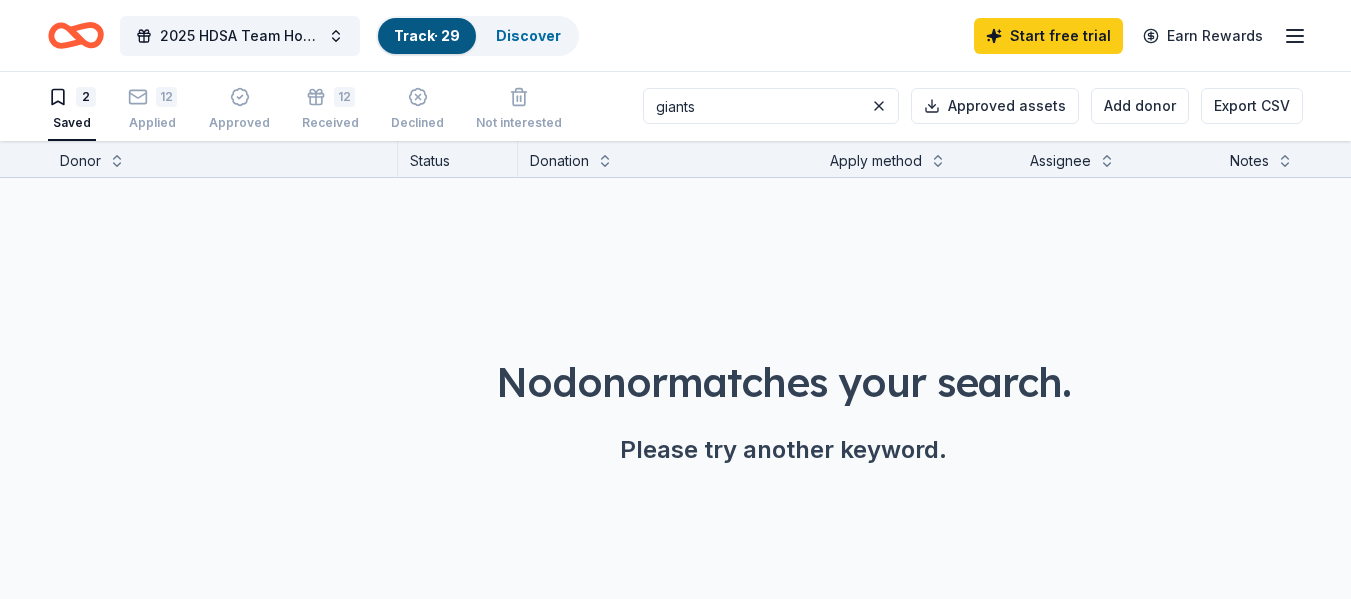 drag, startPoint x: 754, startPoint y: 109, endPoint x: 559, endPoint y: 118, distance: 195.20758 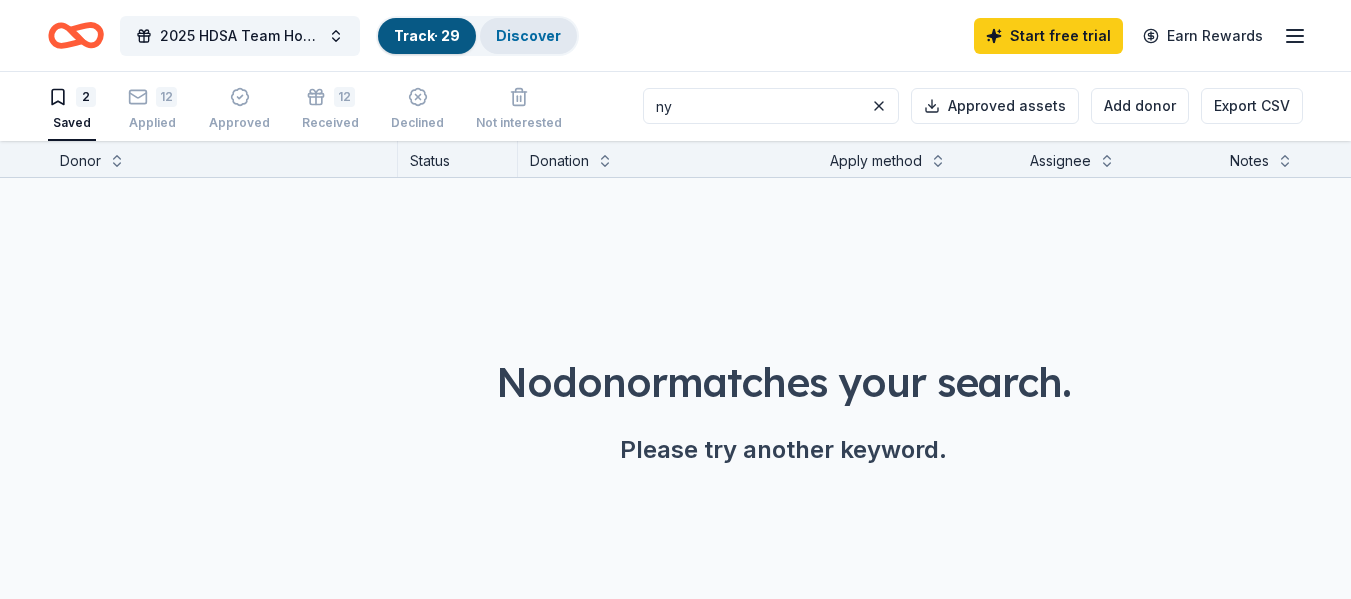 type on "ny" 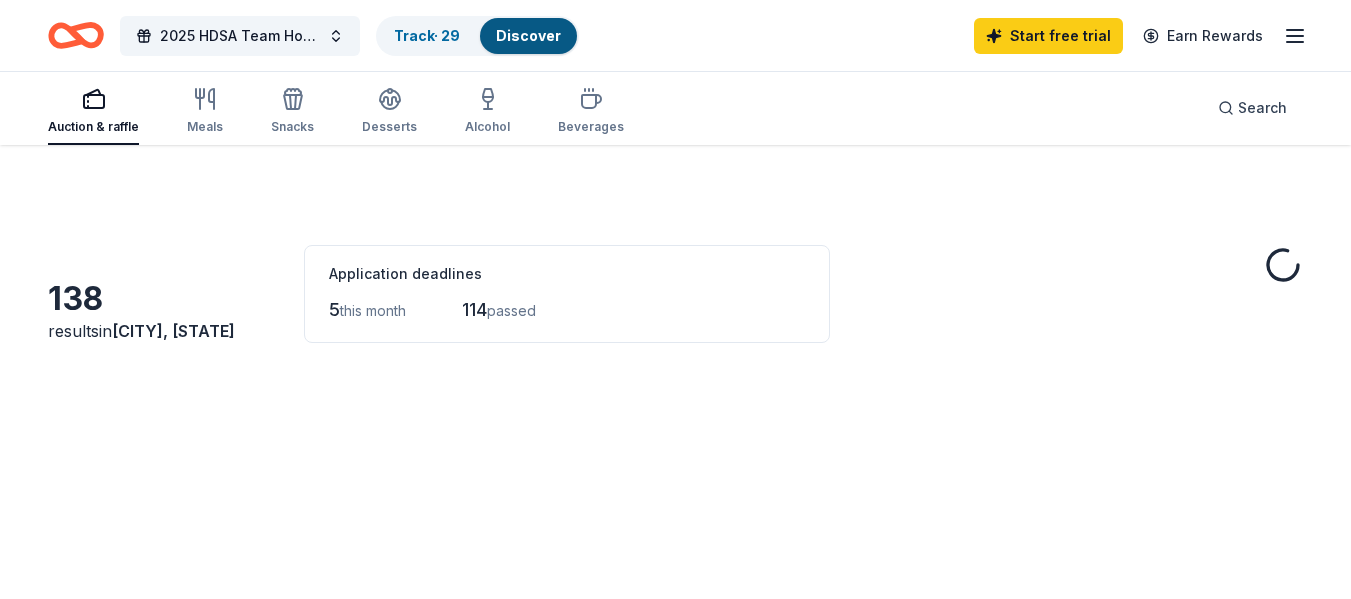 scroll, scrollTop: 0, scrollLeft: 0, axis: both 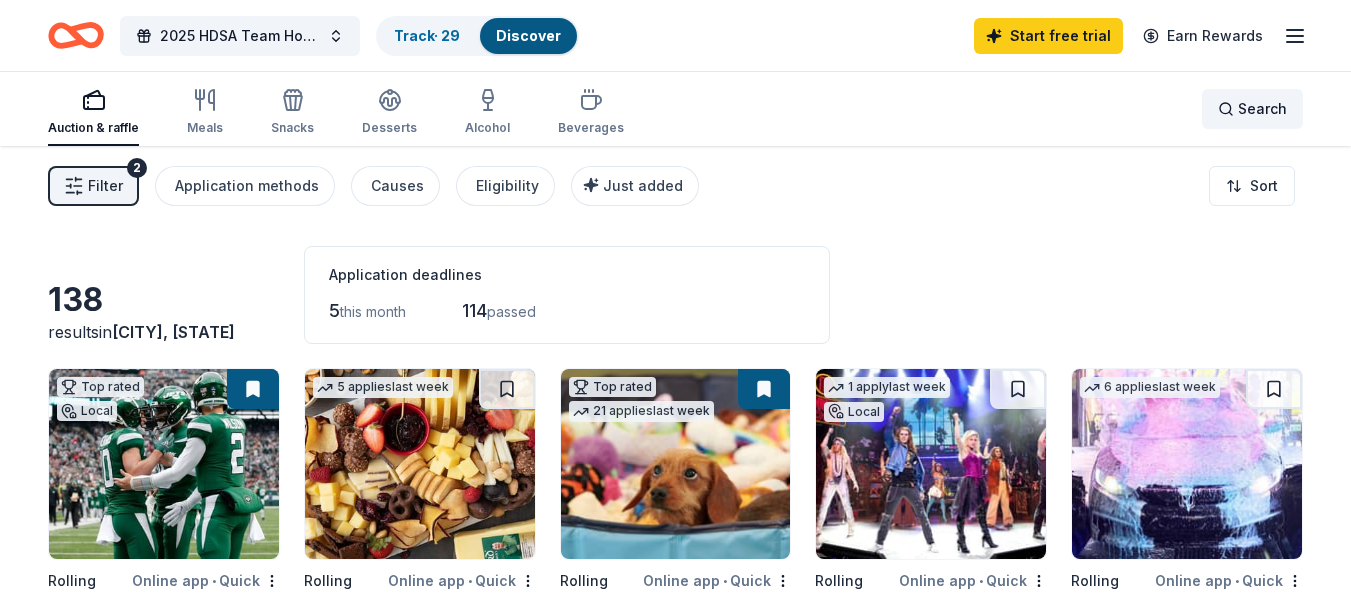 click on "Search" at bounding box center (1262, 109) 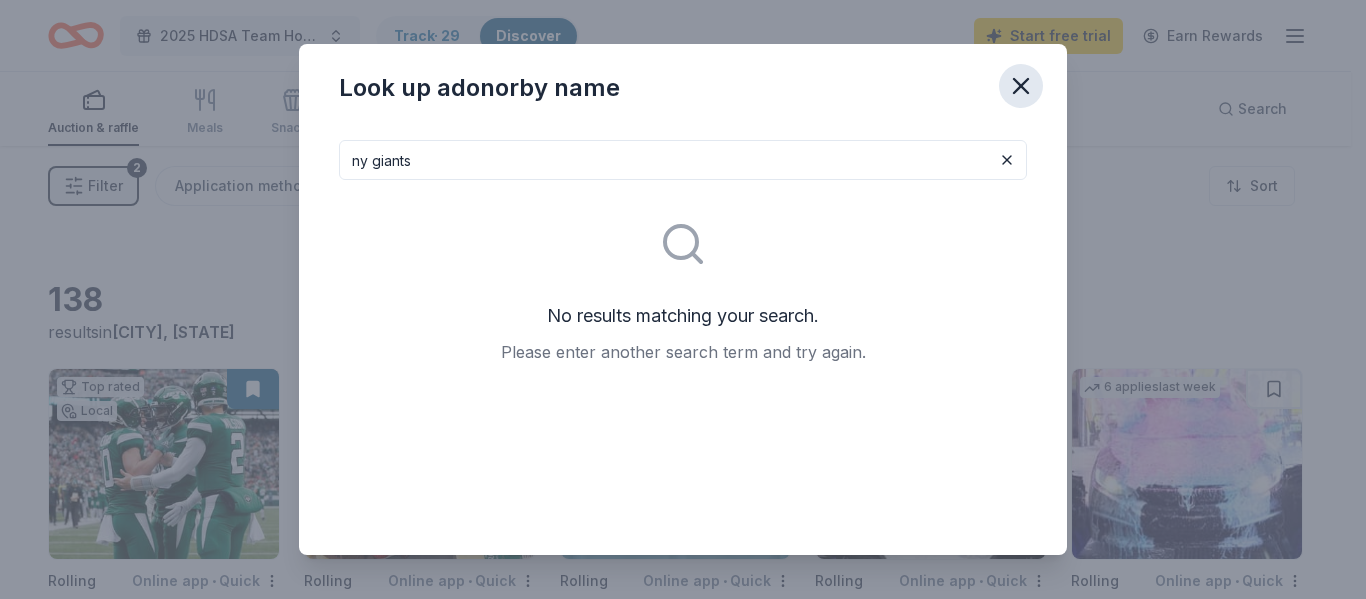 type on "ny giants" 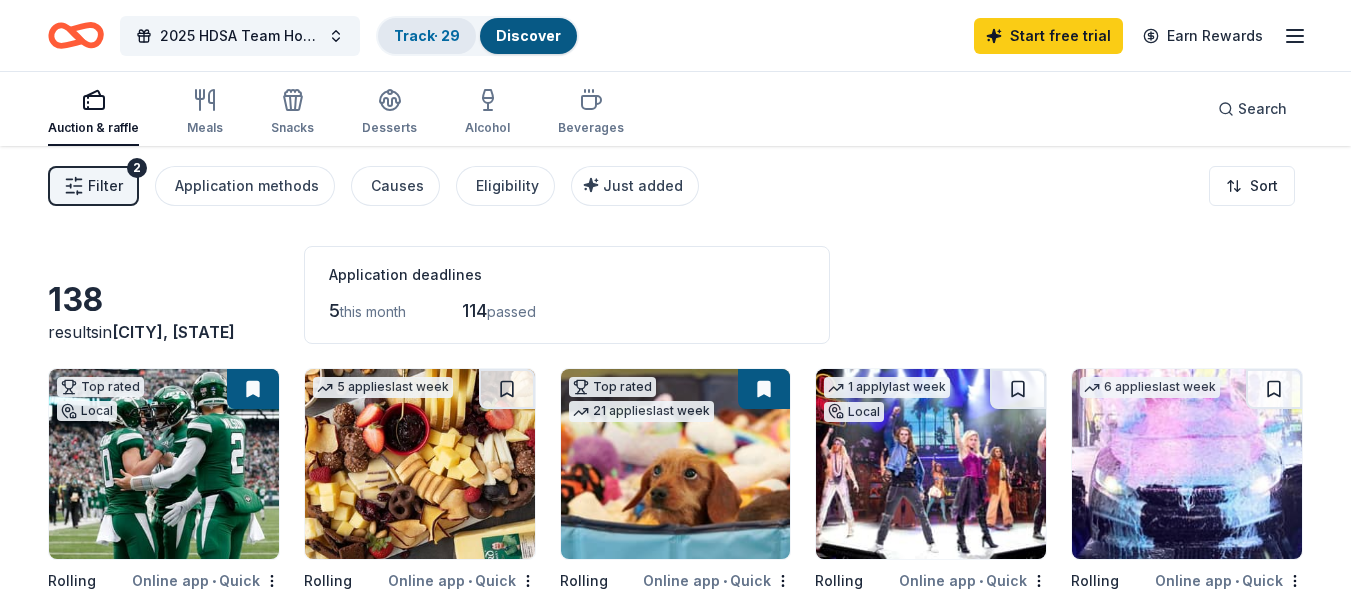 click on "Track  · 29" at bounding box center [427, 35] 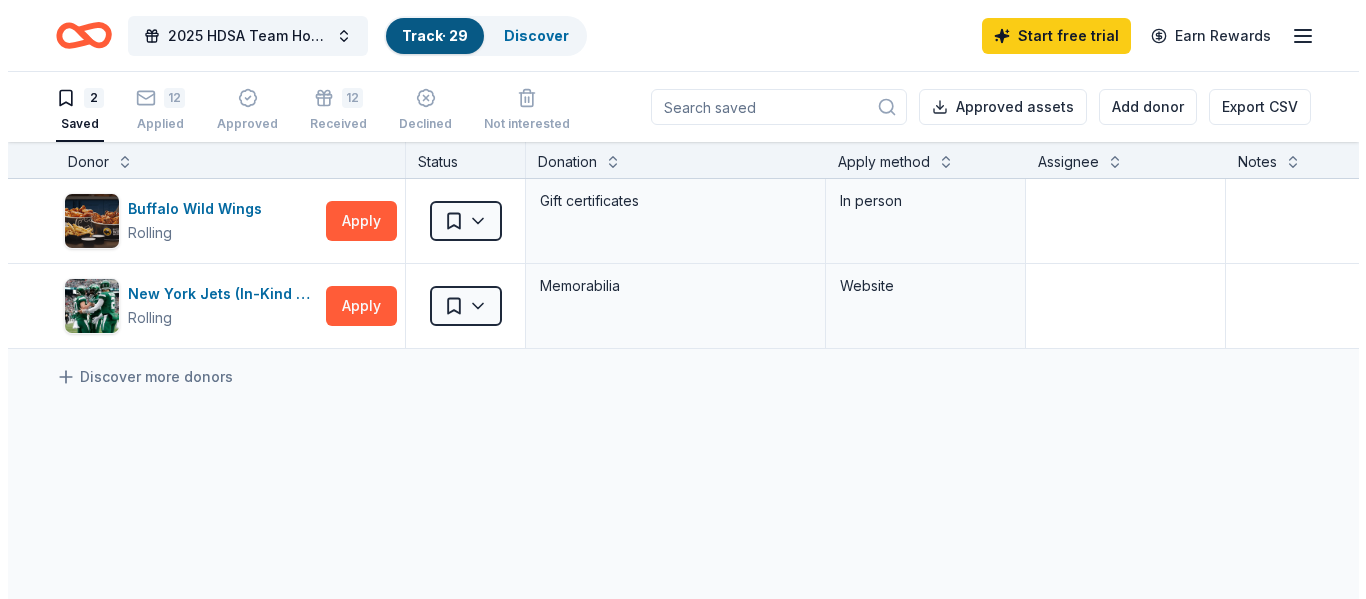scroll, scrollTop: 1, scrollLeft: 0, axis: vertical 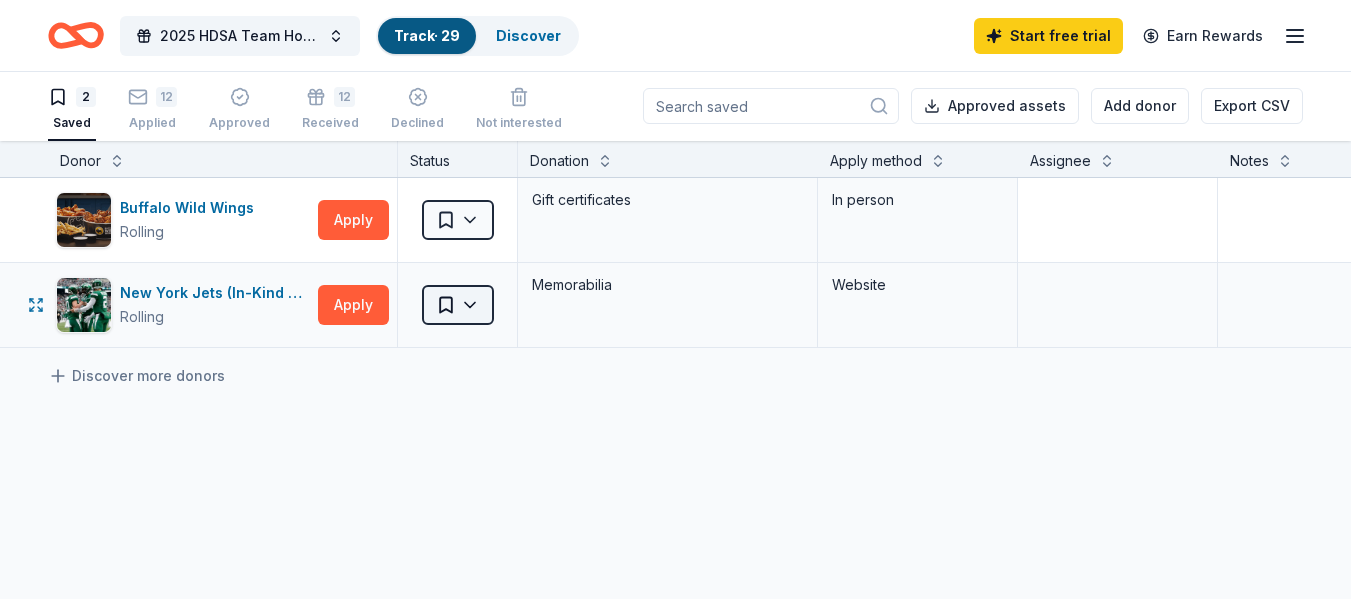 click on "2025 HDSA Team Hope Walk and Adventure Day Track • 29 Discover Start free trial Earn Rewards 2 Saved 12 Applied Approved 12 Received Declined Not interested Approved assets Add donor Export CSV Donor Status Donation Apply method Assignee Notes Buffalo Wild Wings Rolling Apply Saved Gift certificates In person New York Jets (In-Kind Donation) Rolling Apply Saved Memorabilia Website Discover more donors Saved" at bounding box center (675, 298) 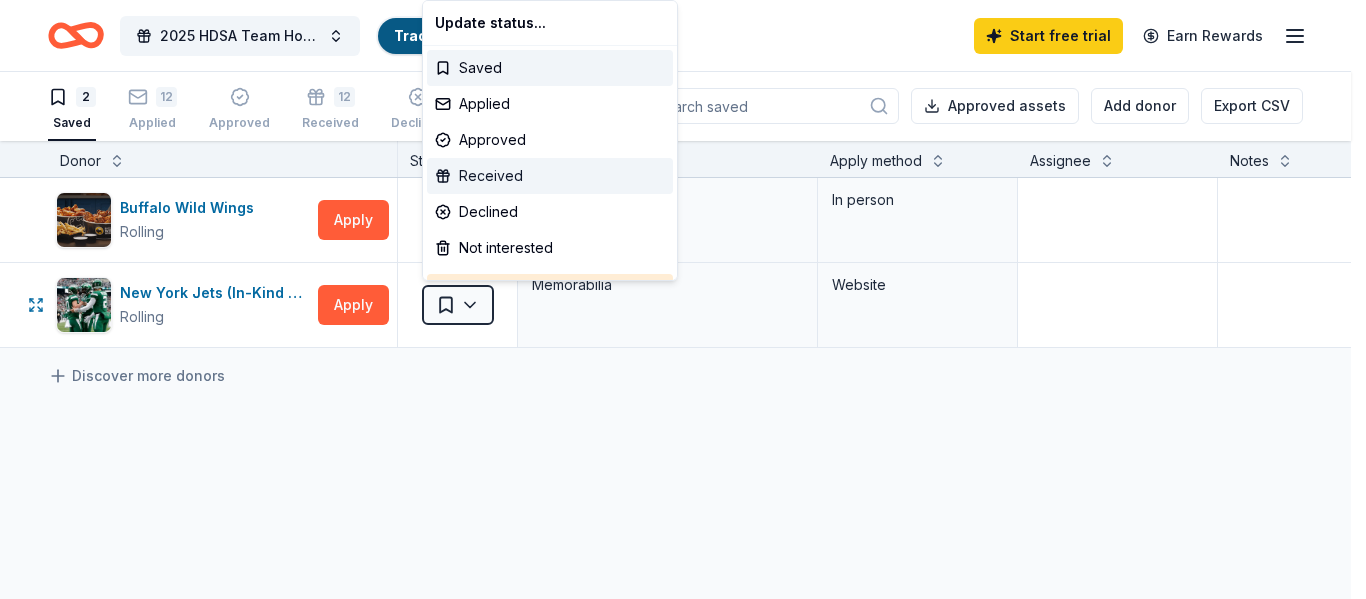 click on "Received" at bounding box center [550, 176] 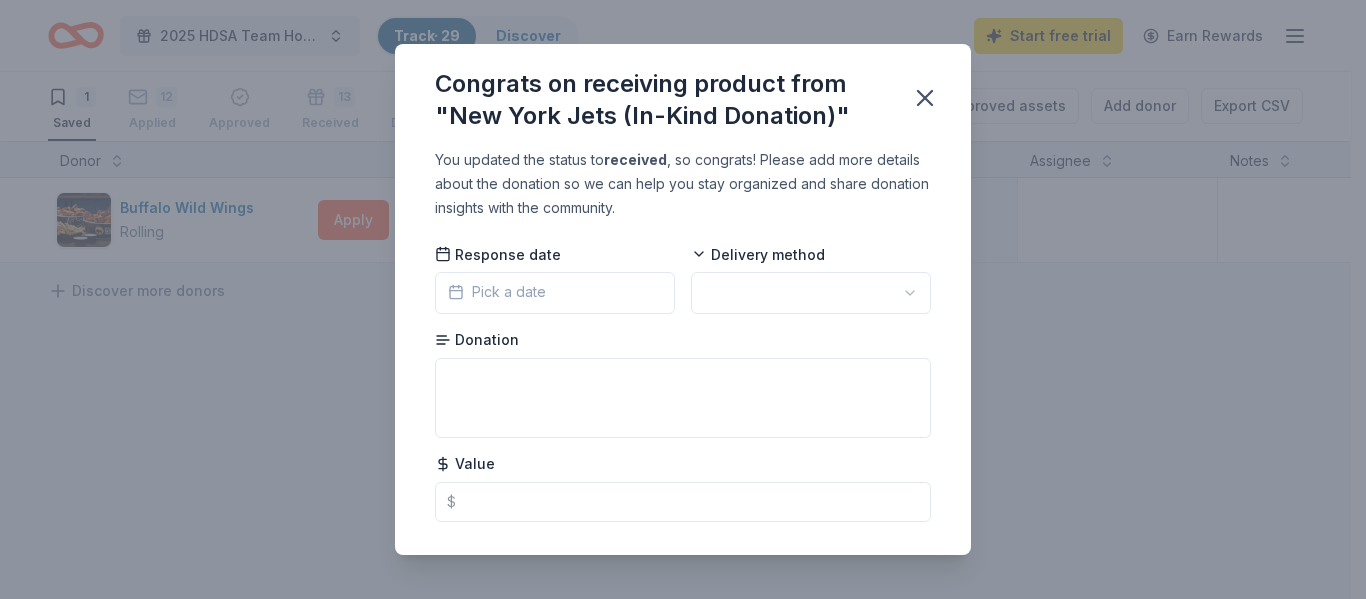 click on "Pick a date" at bounding box center [497, 292] 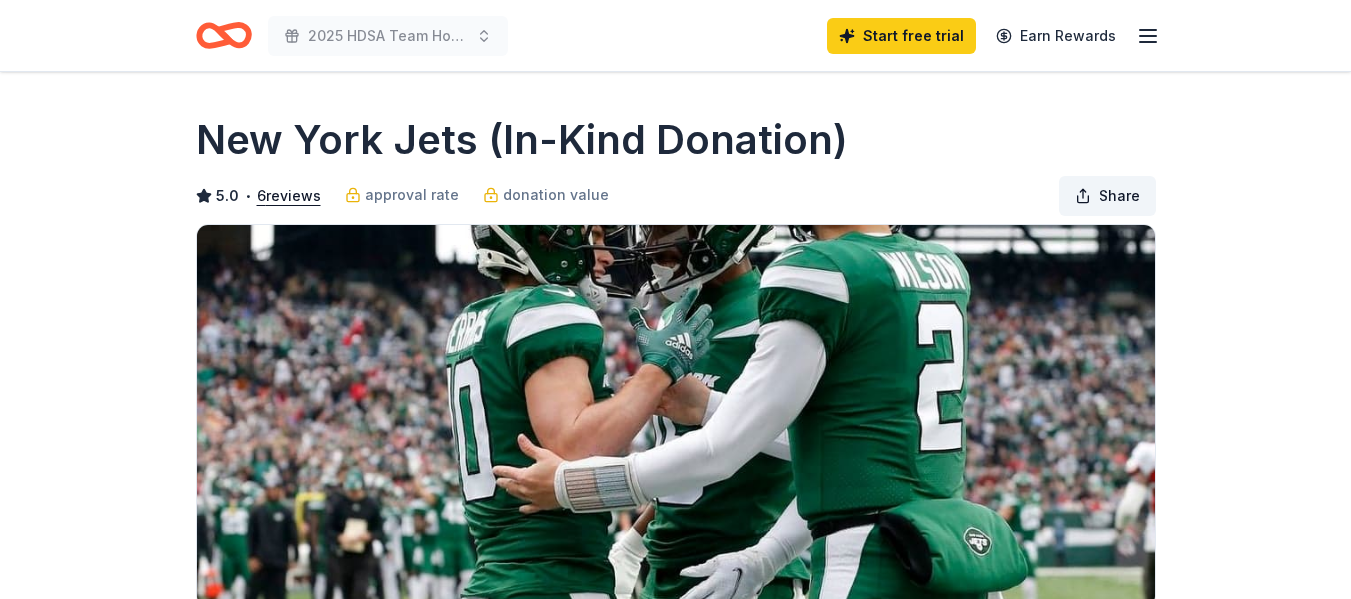 scroll, scrollTop: 0, scrollLeft: 0, axis: both 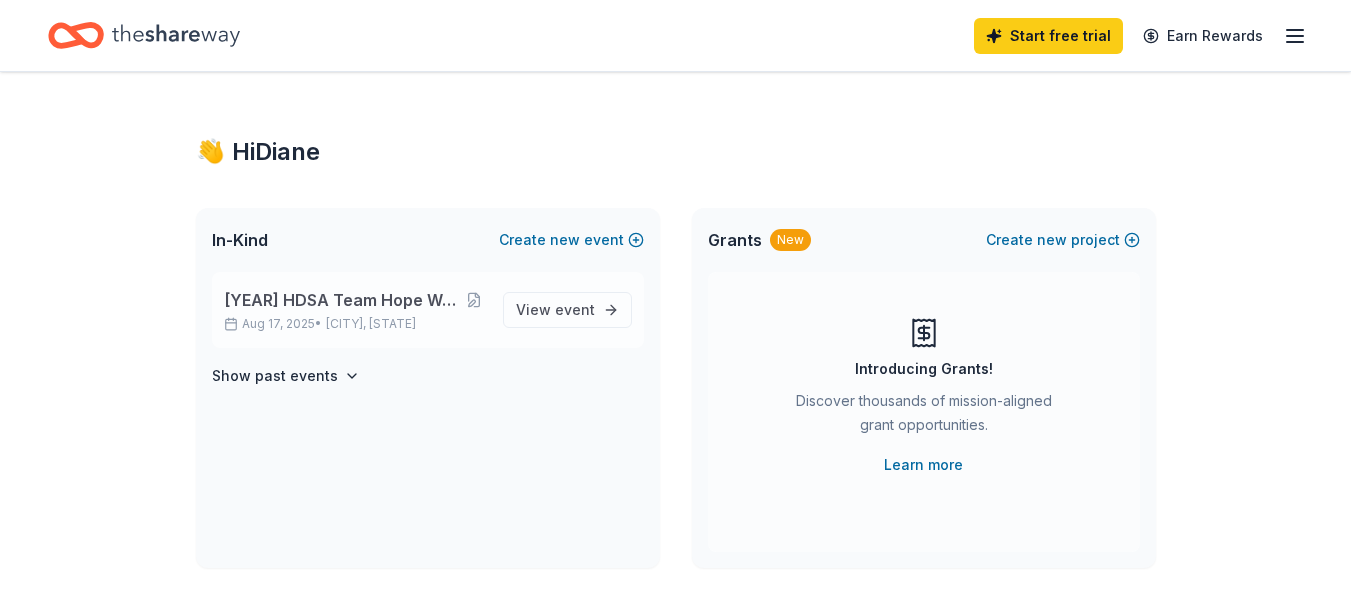 click on "[YEAR] HDSA Team Hope Walk and Adventure Day" at bounding box center [343, 300] 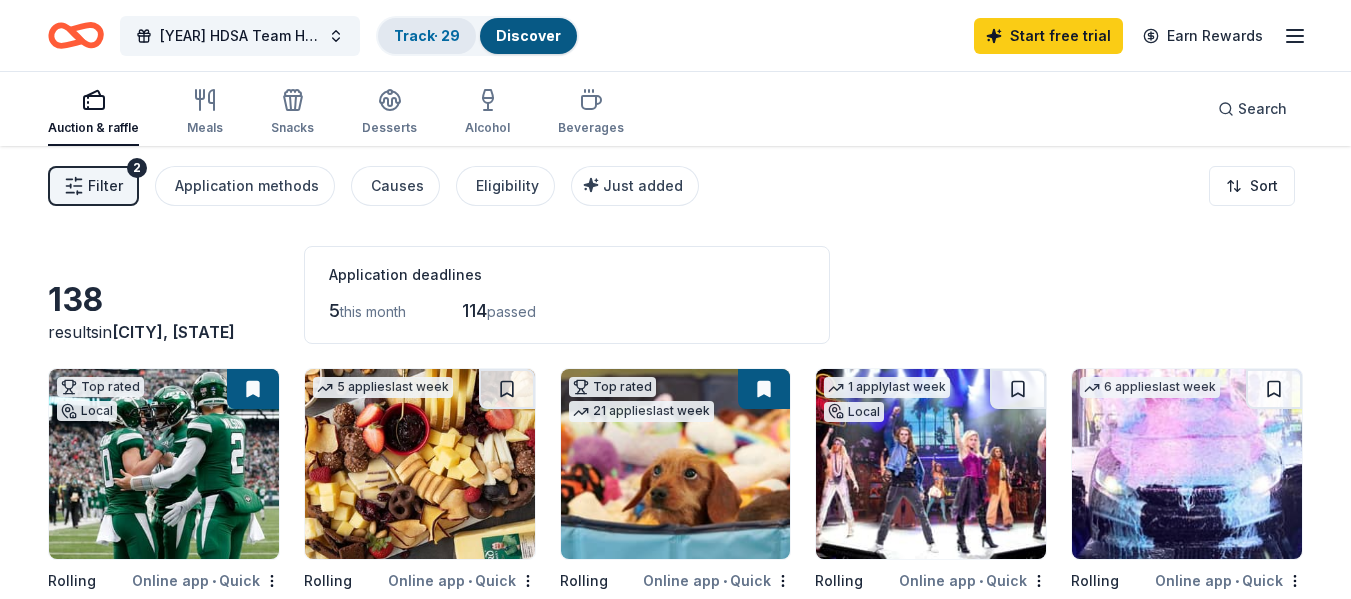 click on "Track  · 29" at bounding box center (427, 36) 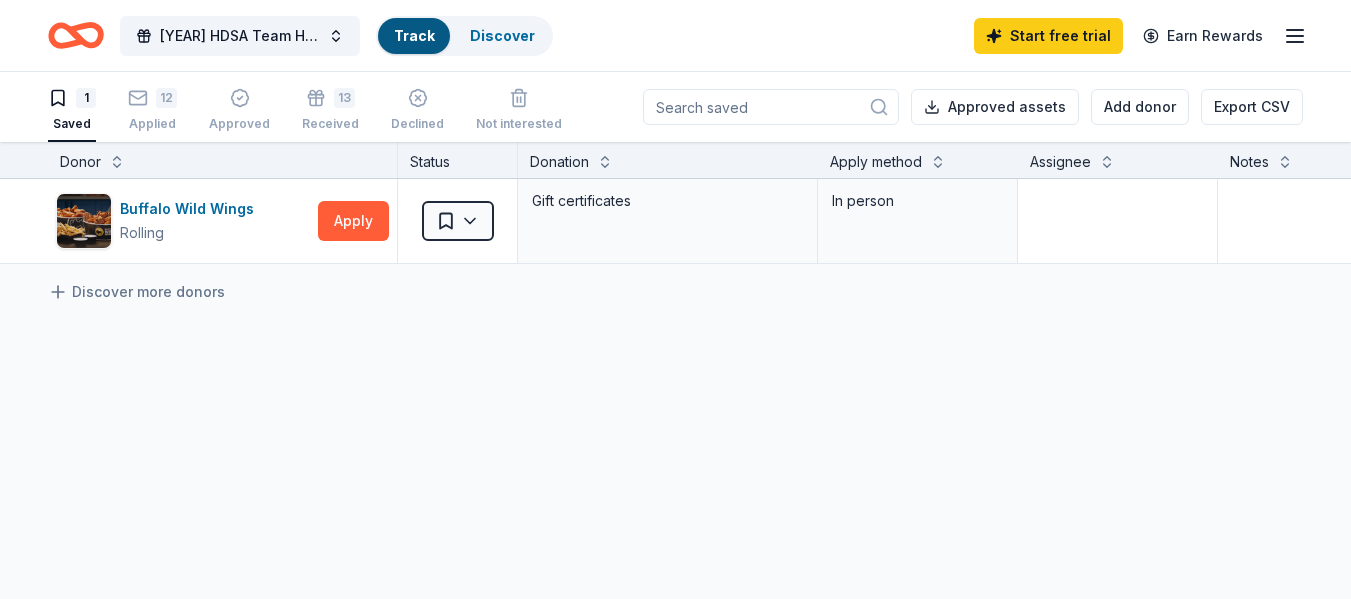 scroll, scrollTop: 1, scrollLeft: 0, axis: vertical 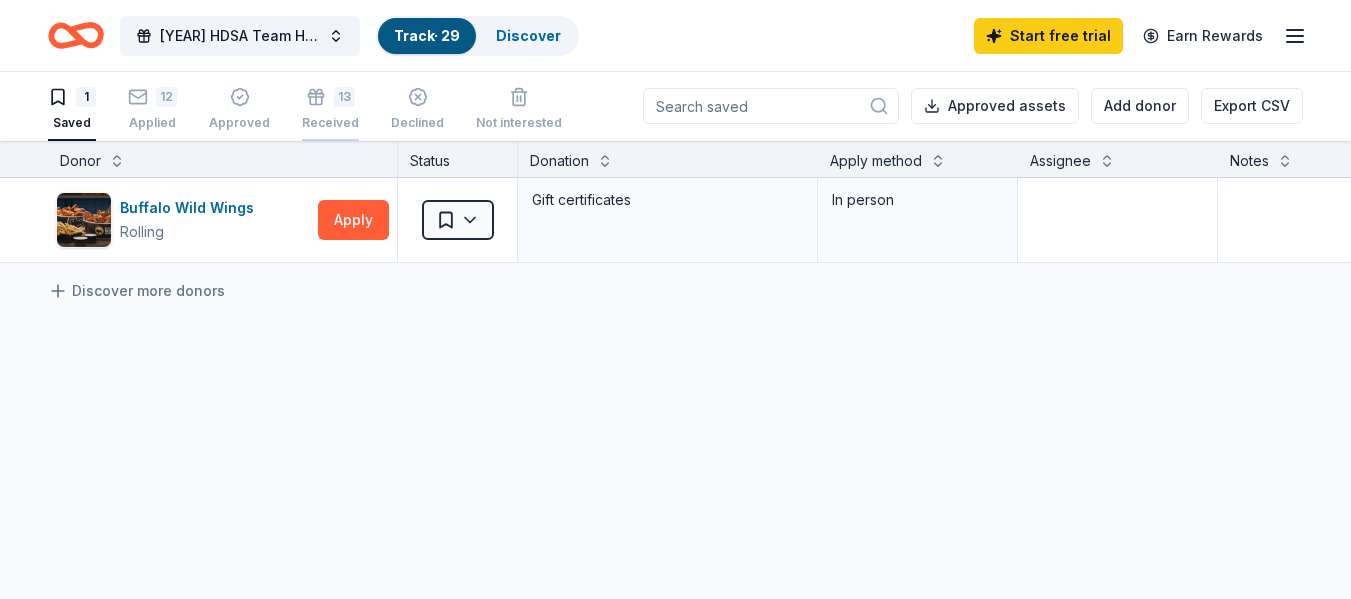 click on "[NUMBER] Received" at bounding box center [330, 109] 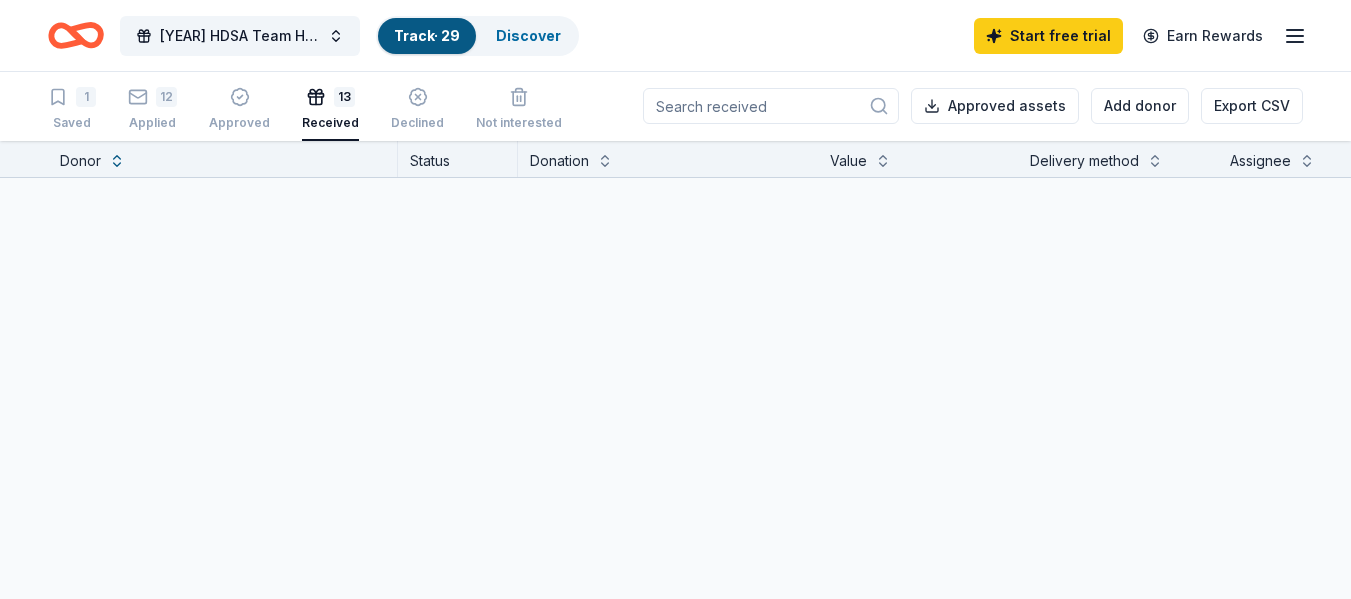 scroll, scrollTop: 0, scrollLeft: 0, axis: both 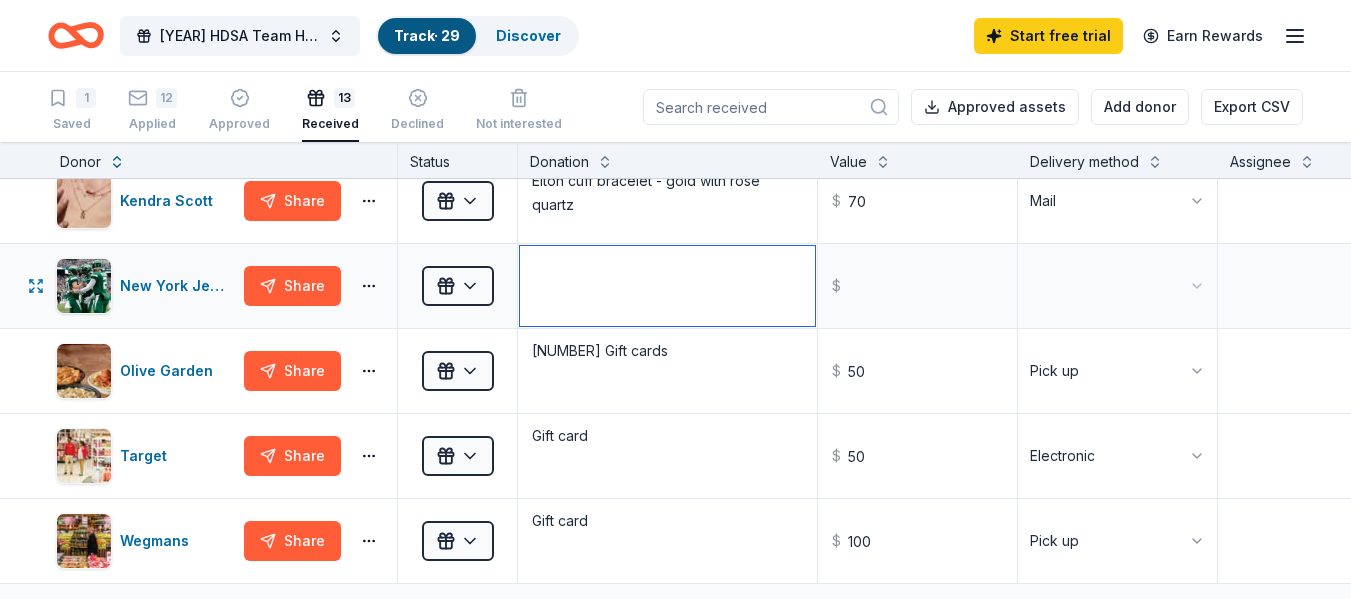 click at bounding box center (667, 286) 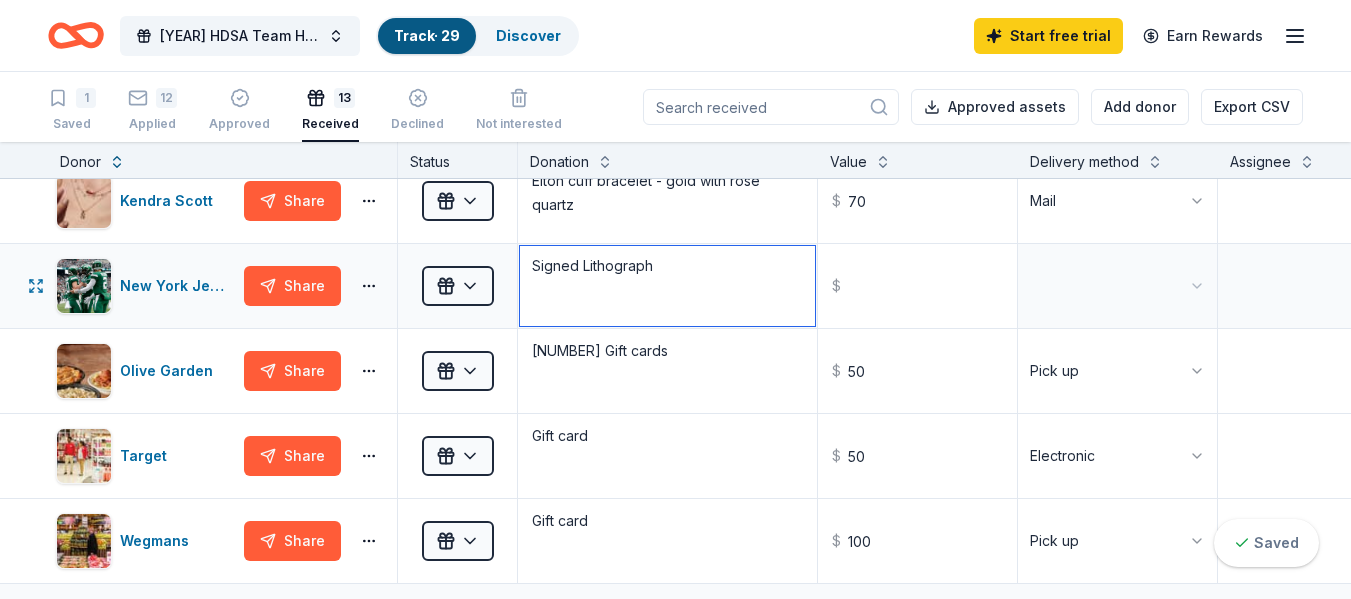 type on "Signed Lithograph" 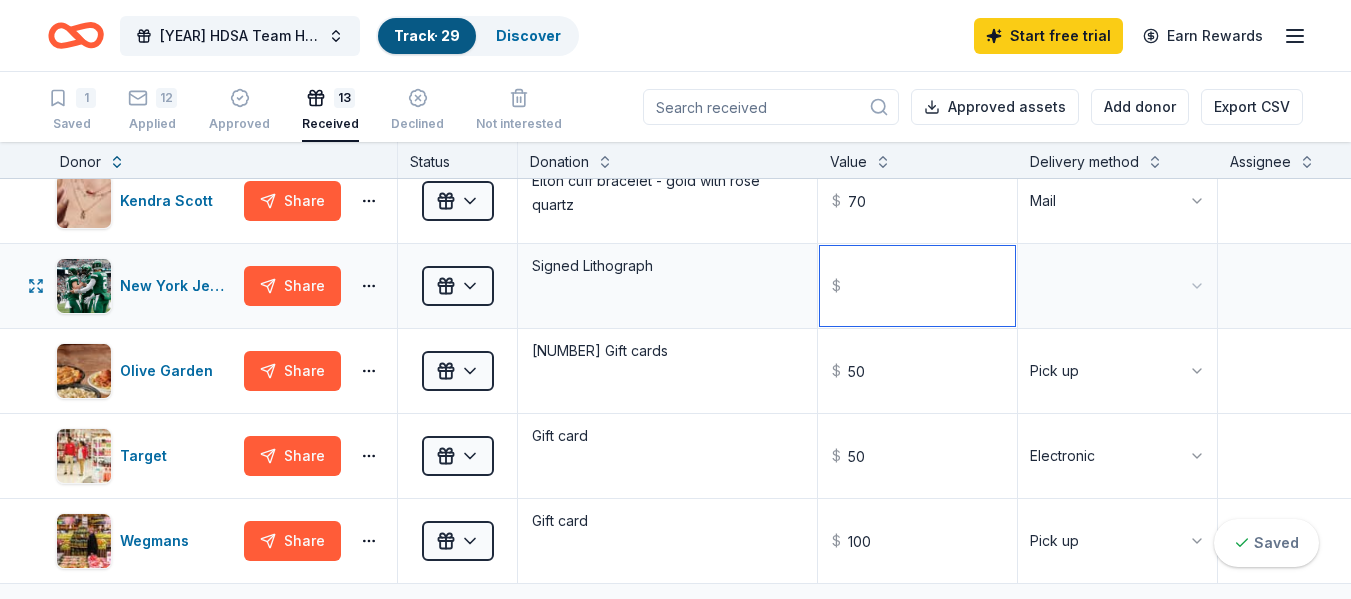 click at bounding box center [917, 286] 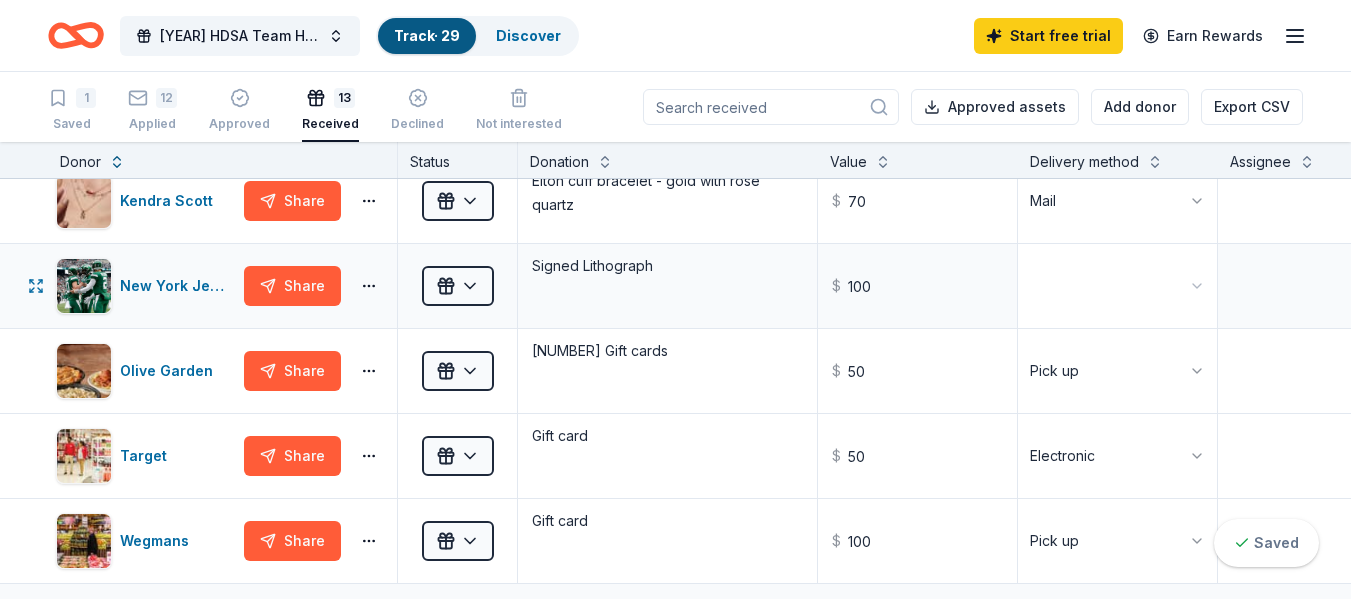 type on "100.00" 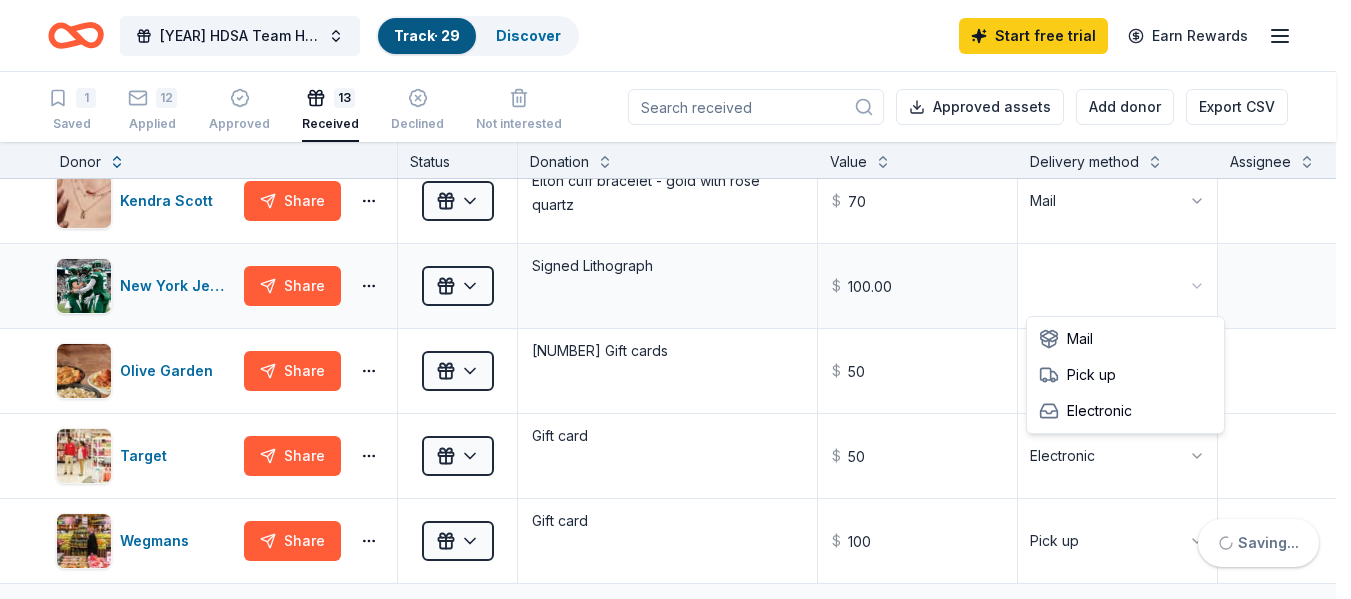 click on "2025 HDSA Team Hope Walk and Adventure Day Track  · 29 Discover Start free  trial Earn Rewards 1 Saved 12 Applied Approved 13 Received Declined Not interested  Approved assets Add donor Export CSV Donor Status Donation Value Delivery method Assignee Notes Anderson's Frozen Custard  Share Received 3 - $15.00 Gift cards $ 45 Mail BarkBox  Share Received E-Certificate $ 45 Electronic BJ's Wholesale Club  Share Received Gift certificate $ 25 Pick up Buffalo AKG Art Museum  Share Received 2 - Admissions passes $ 44 Mail Buffalo Bandits  Share Received Autographed Photo $ Mail Buffalo Bills  Share Received Autographed Cleat $ Mail Buffalo Bisons  Share Received Voucher for 4 tickets $ Mail Chipotle  Share Received 3 Gift cards $ 25 Mail Kendra Scott  Share Received Elton cuff bracelet - gold with rose quartz $ 70 Mail New York Jets (In-Kind Donation)  Share Received Signed Lithograph $ 100.00 Olive Garden  Share Received 2 Gift cards $ 50 Pick up Target  Share Received Gift card $ 50 Electronic Wegmans  Share $" at bounding box center [675, 299] 